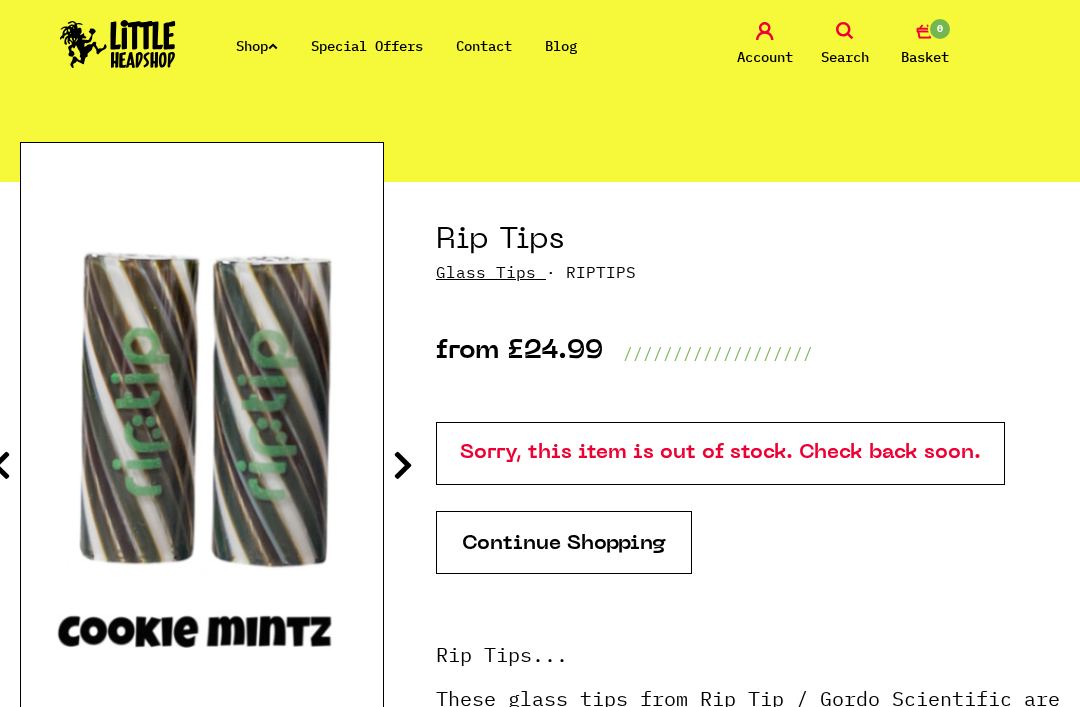 scroll, scrollTop: 130, scrollLeft: 0, axis: vertical 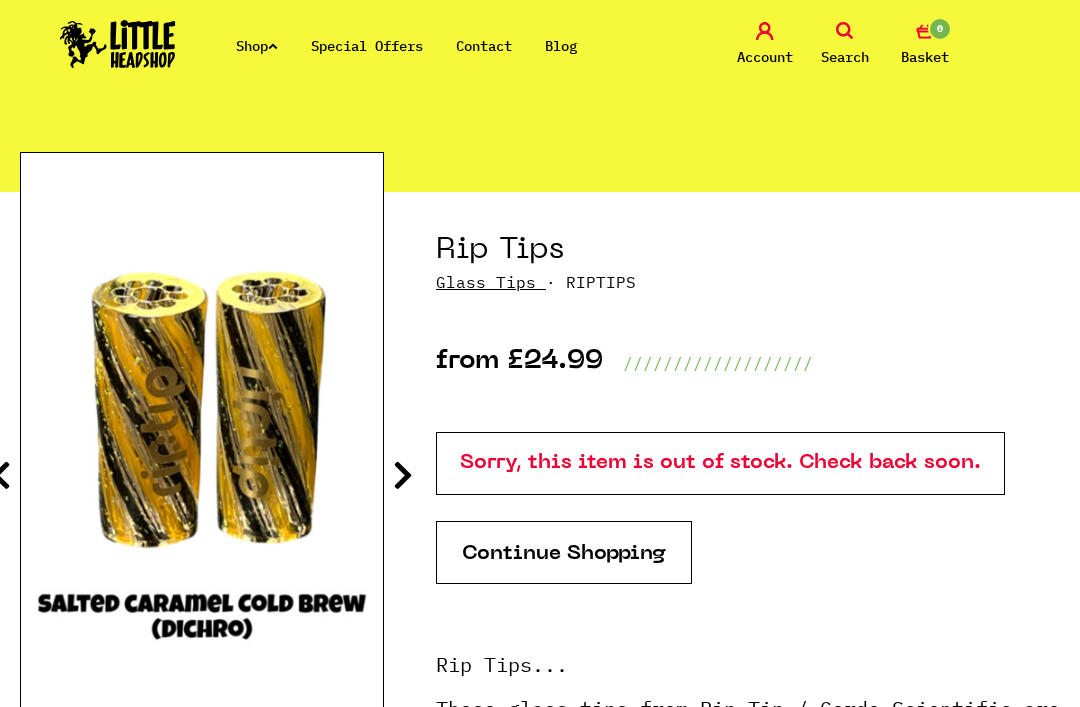 click on "Shop" at bounding box center (257, 46) 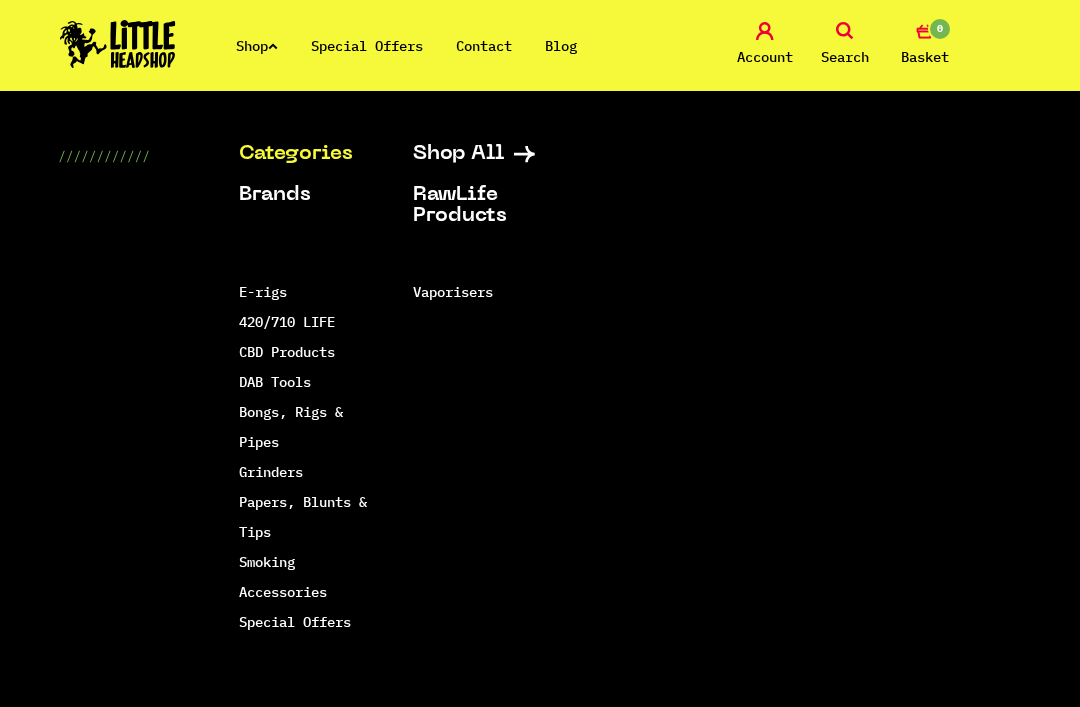click on "Smoking Accessories" at bounding box center [283, 577] 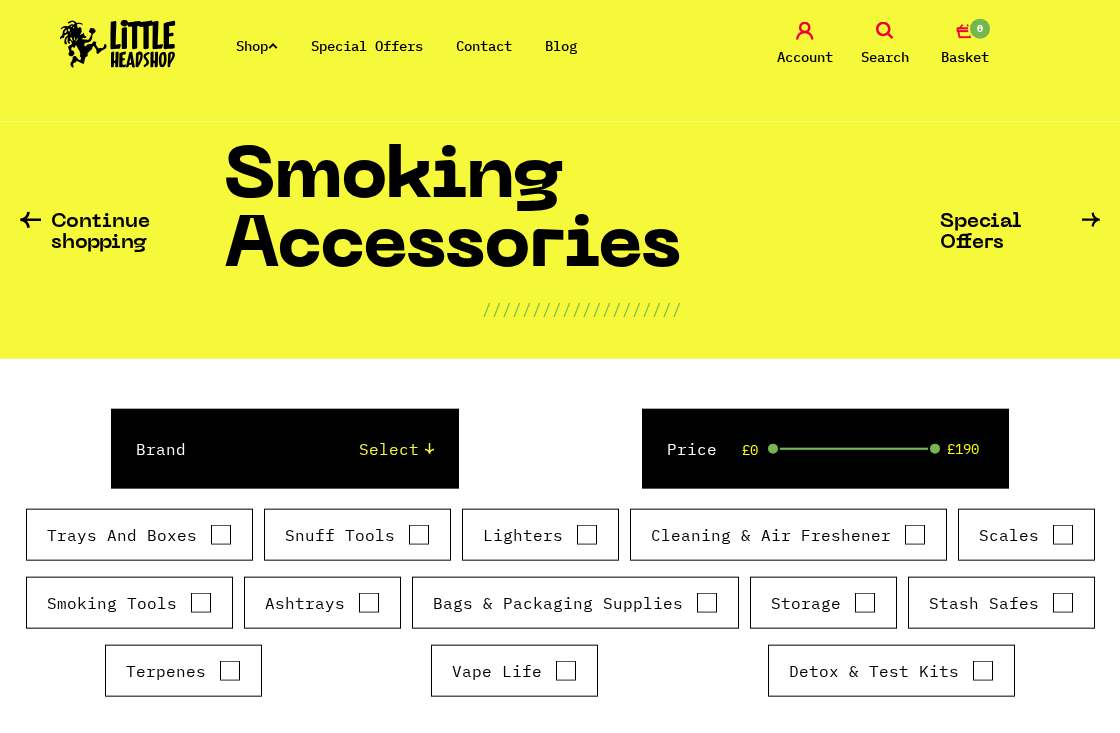scroll, scrollTop: 54, scrollLeft: 0, axis: vertical 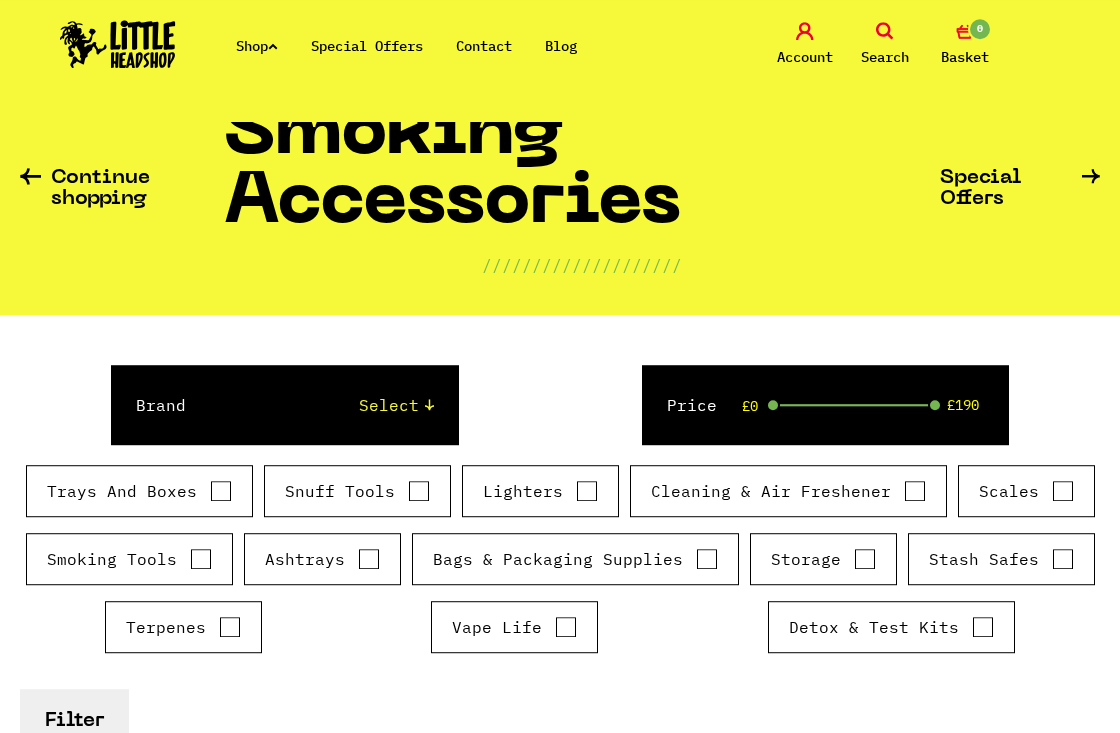 click on "Smoking Tools" at bounding box center [201, 559] 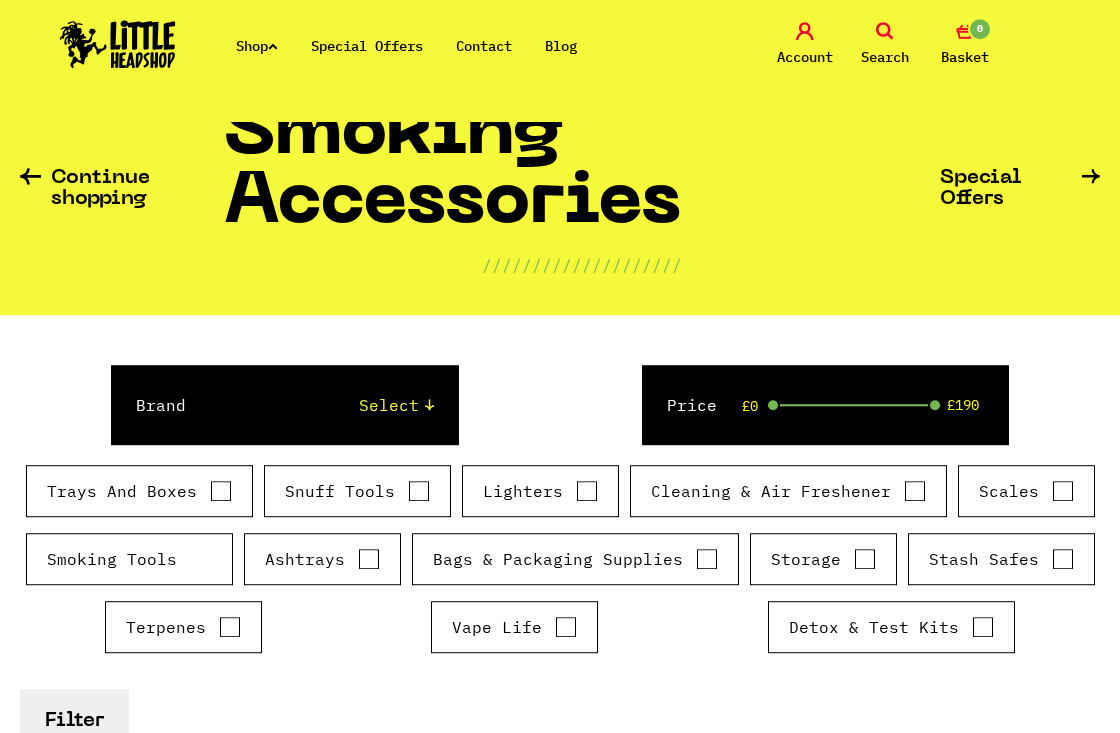 scroll, scrollTop: 76, scrollLeft: 0, axis: vertical 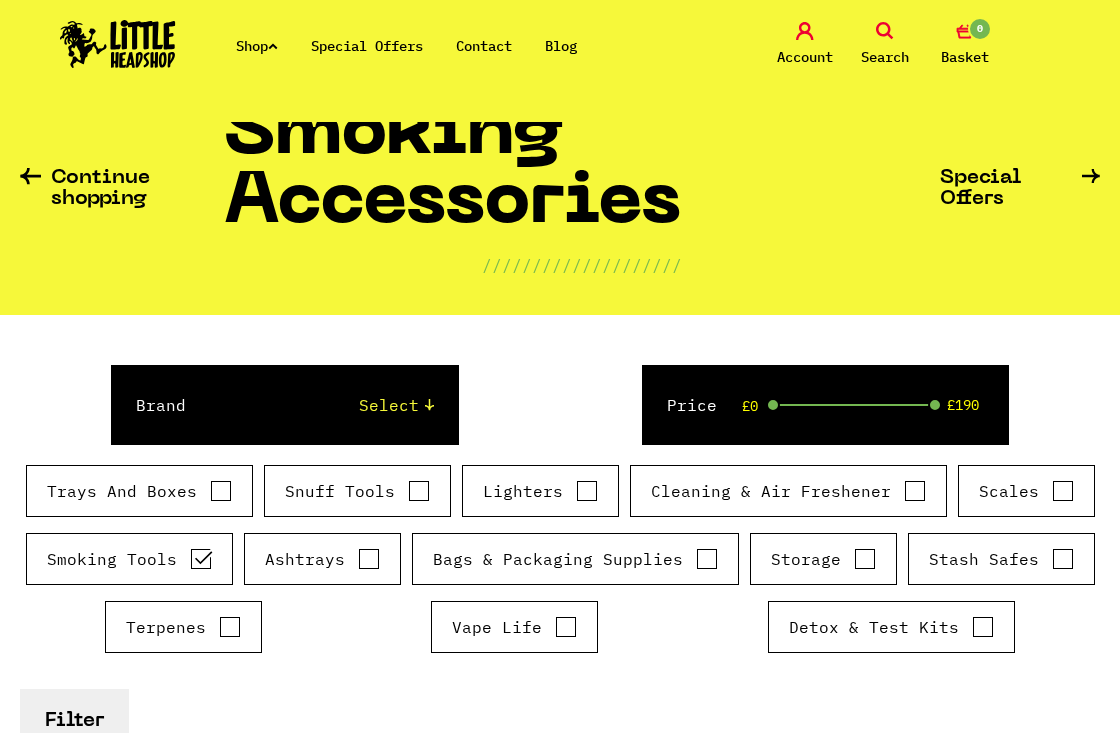 click on "Storage" at bounding box center (865, 559) 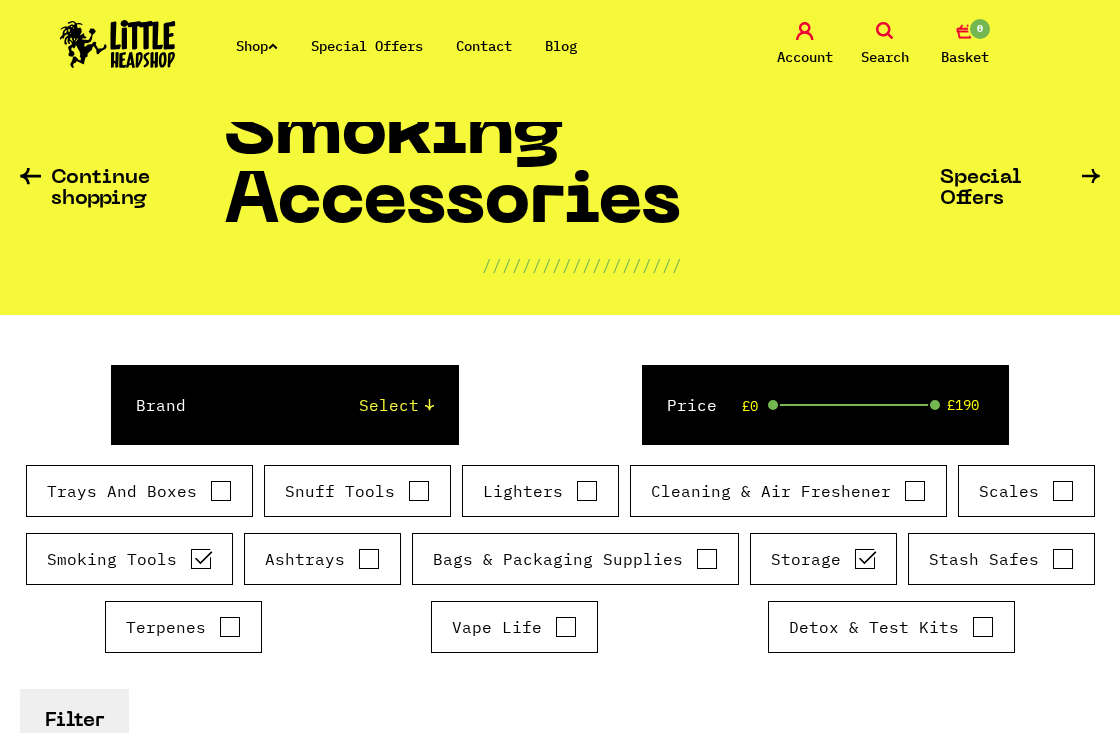 click on "Vape Life" at bounding box center [566, 627] 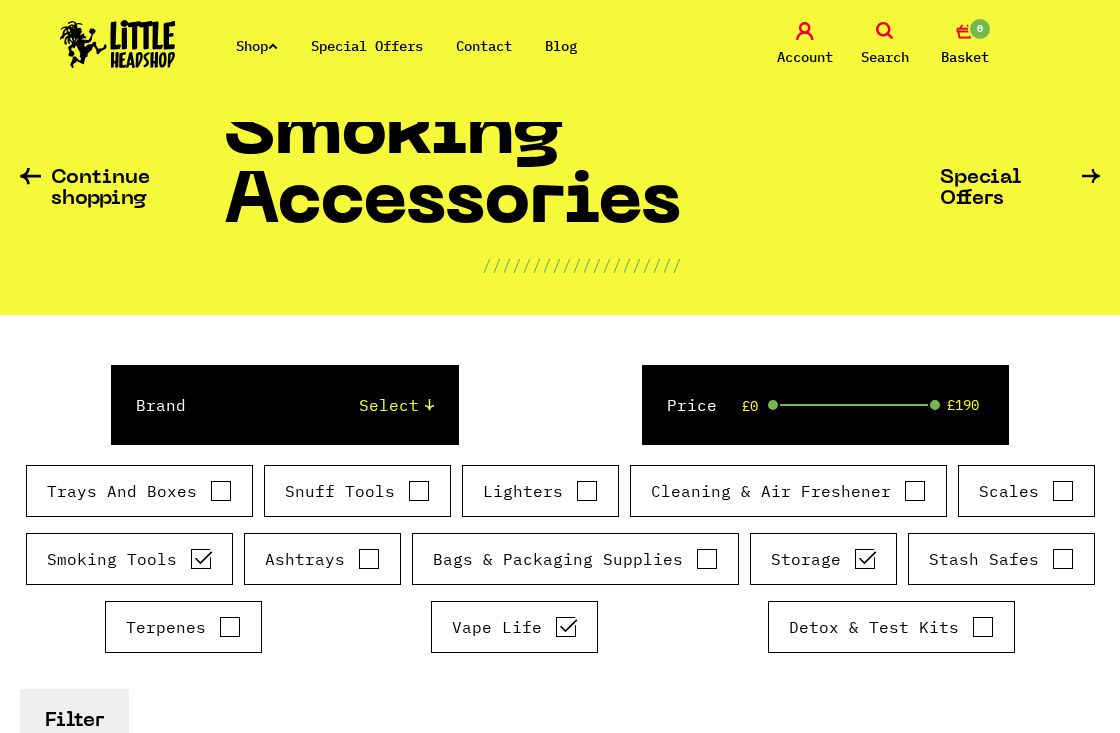 click on "Trays And Boxes" at bounding box center (221, 491) 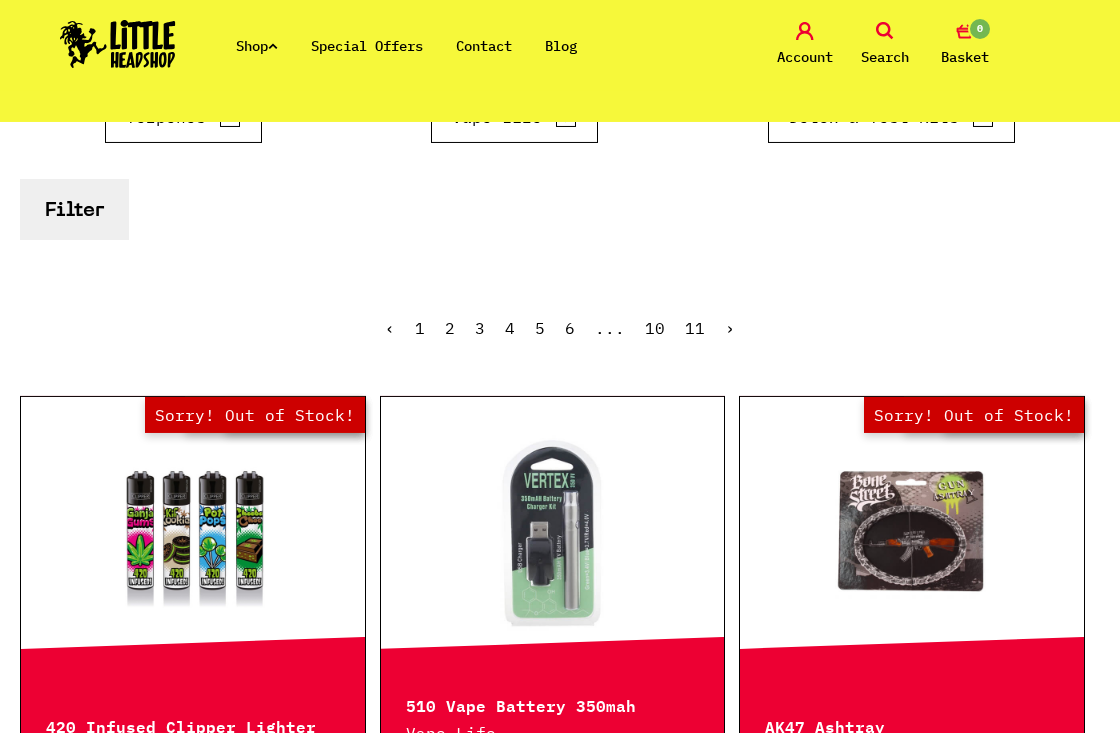 scroll, scrollTop: 587, scrollLeft: 0, axis: vertical 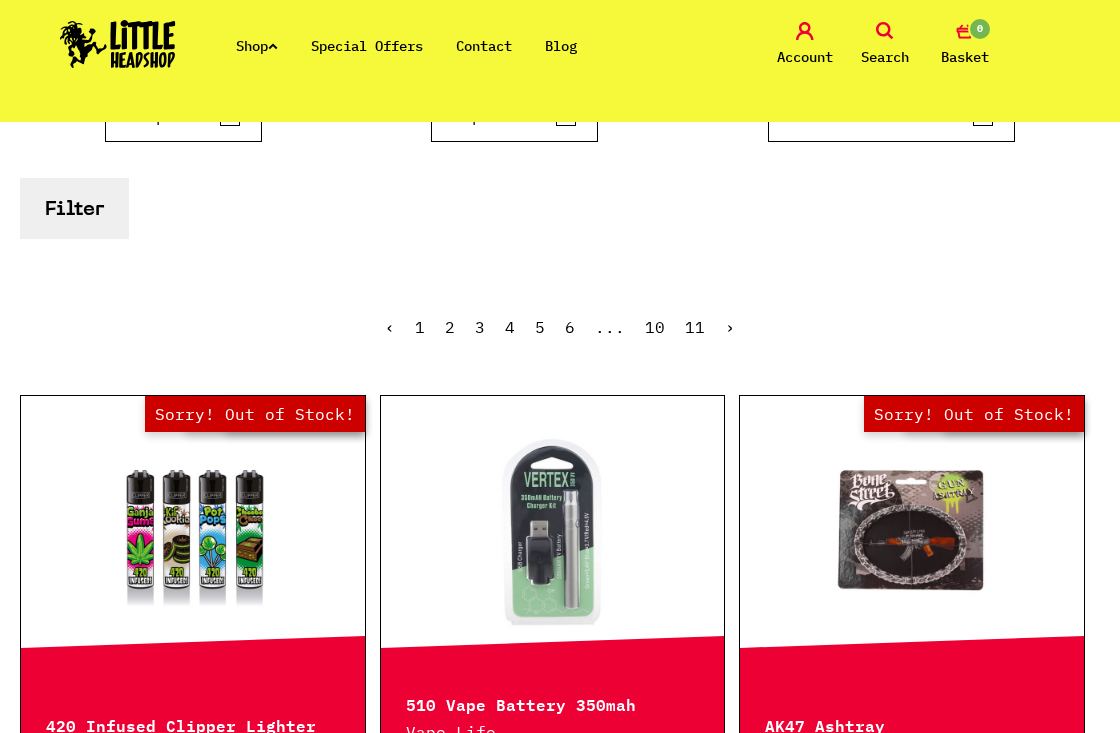 click on "Filter" at bounding box center (74, 208) 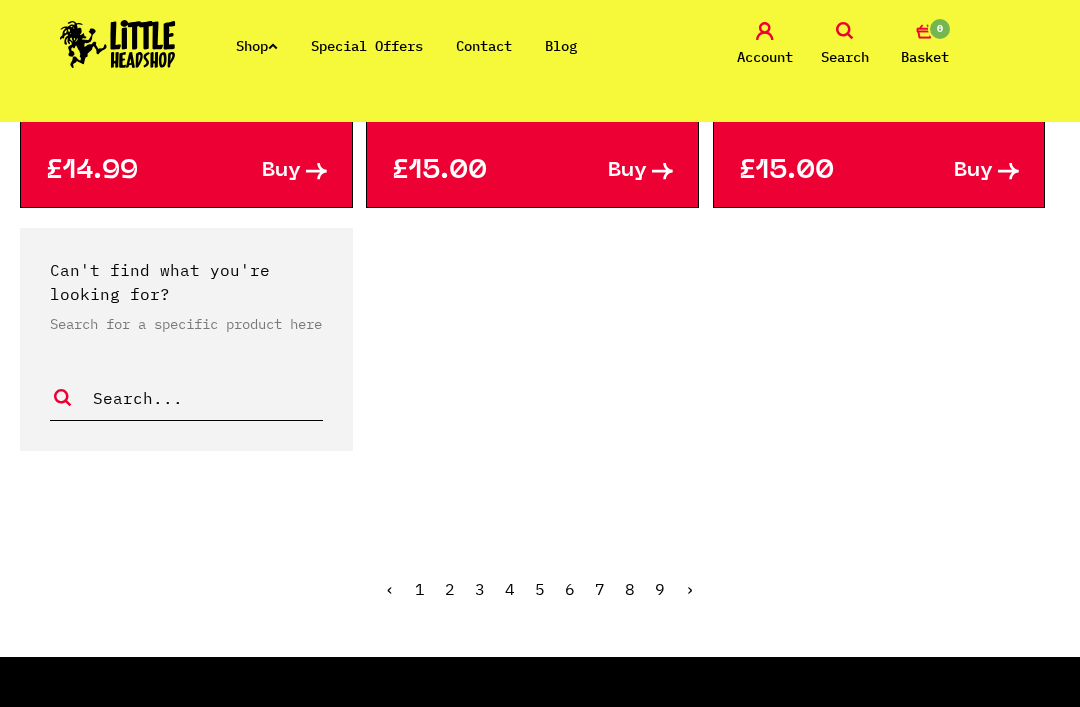 scroll, scrollTop: 4059, scrollLeft: 0, axis: vertical 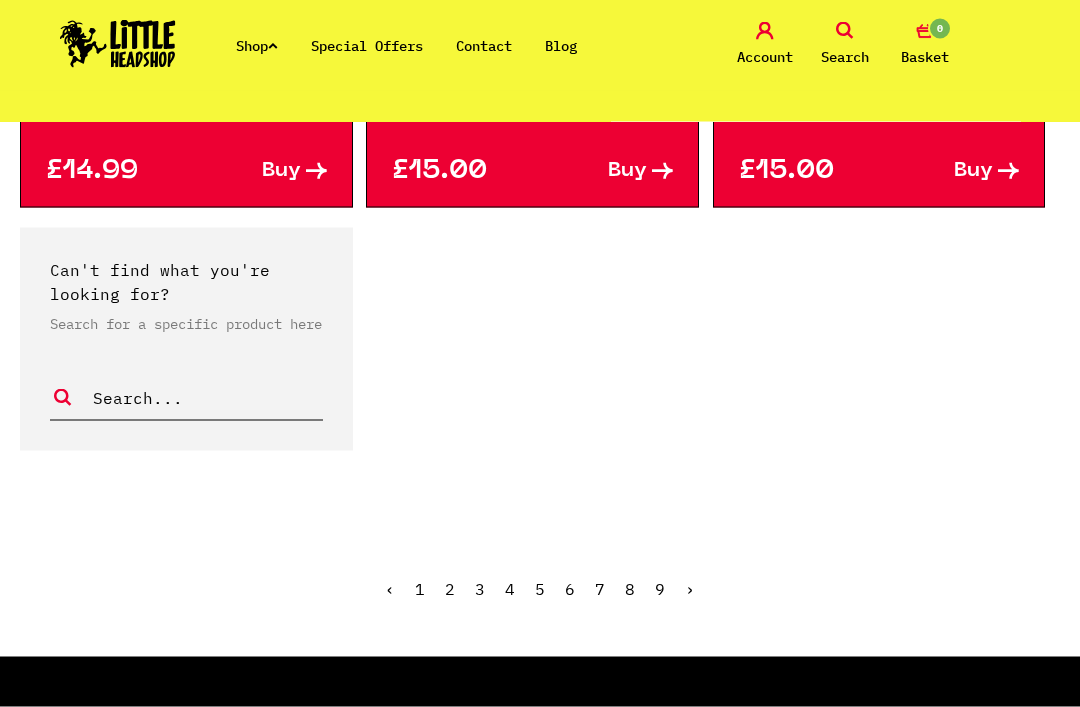 click on "›" at bounding box center [690, 589] 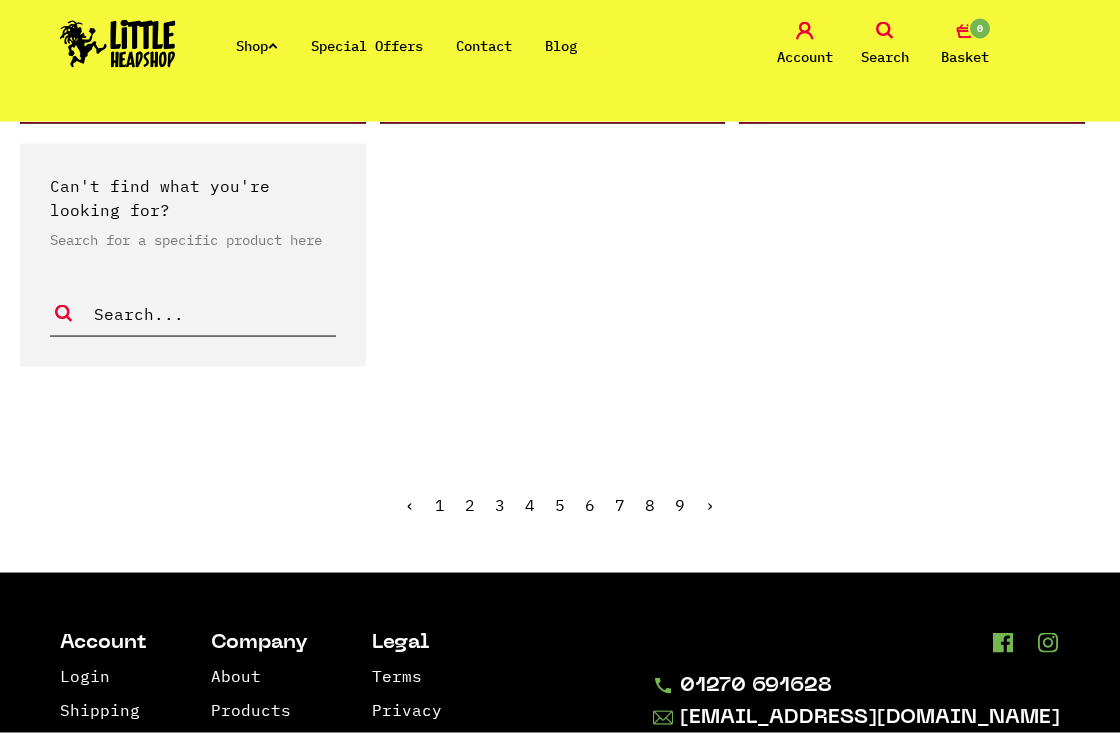 scroll, scrollTop: 4220, scrollLeft: 0, axis: vertical 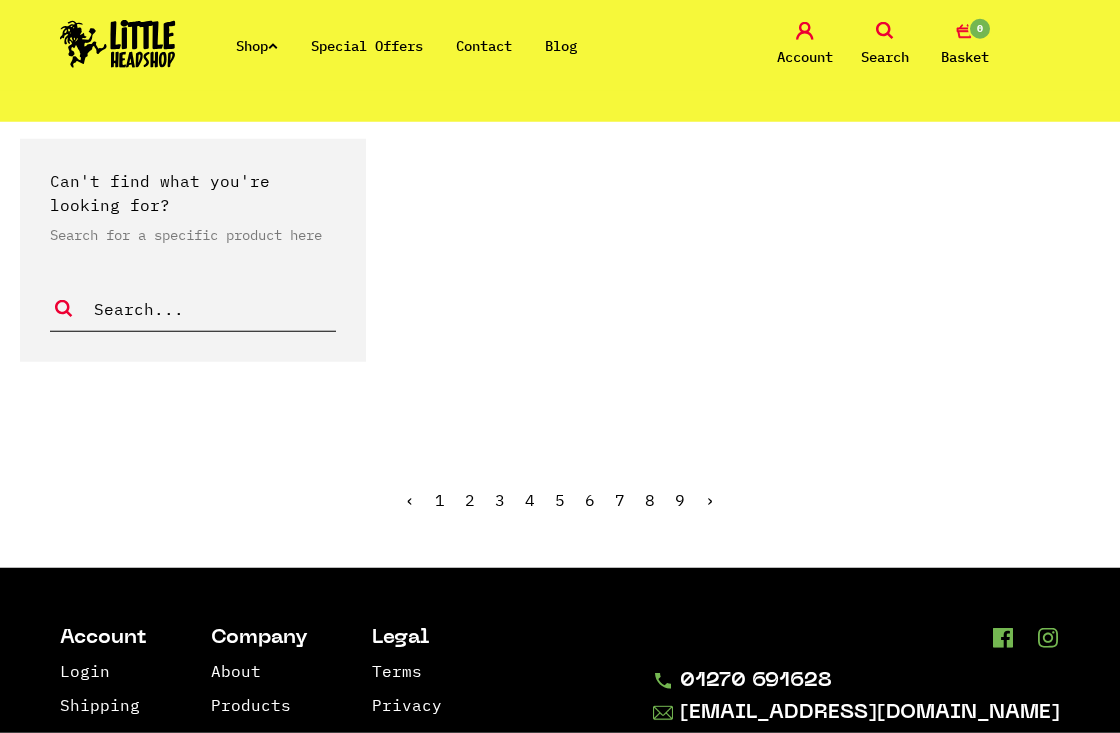 click on "›" at bounding box center [710, 500] 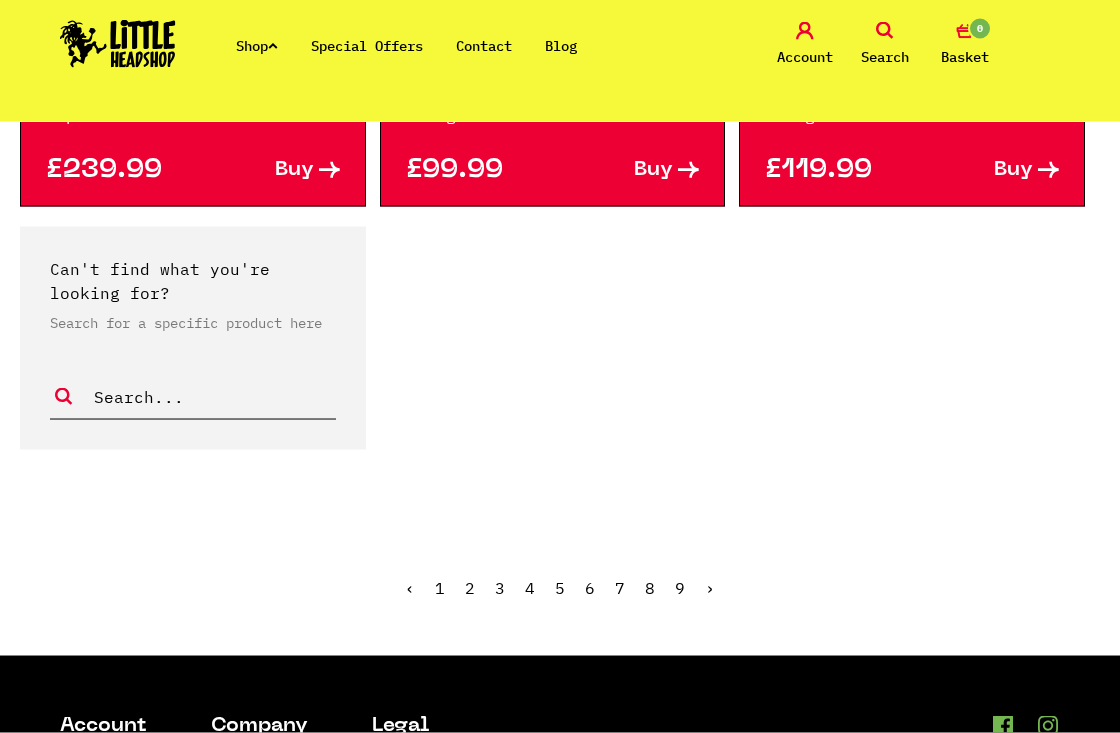 scroll, scrollTop: 4018, scrollLeft: 0, axis: vertical 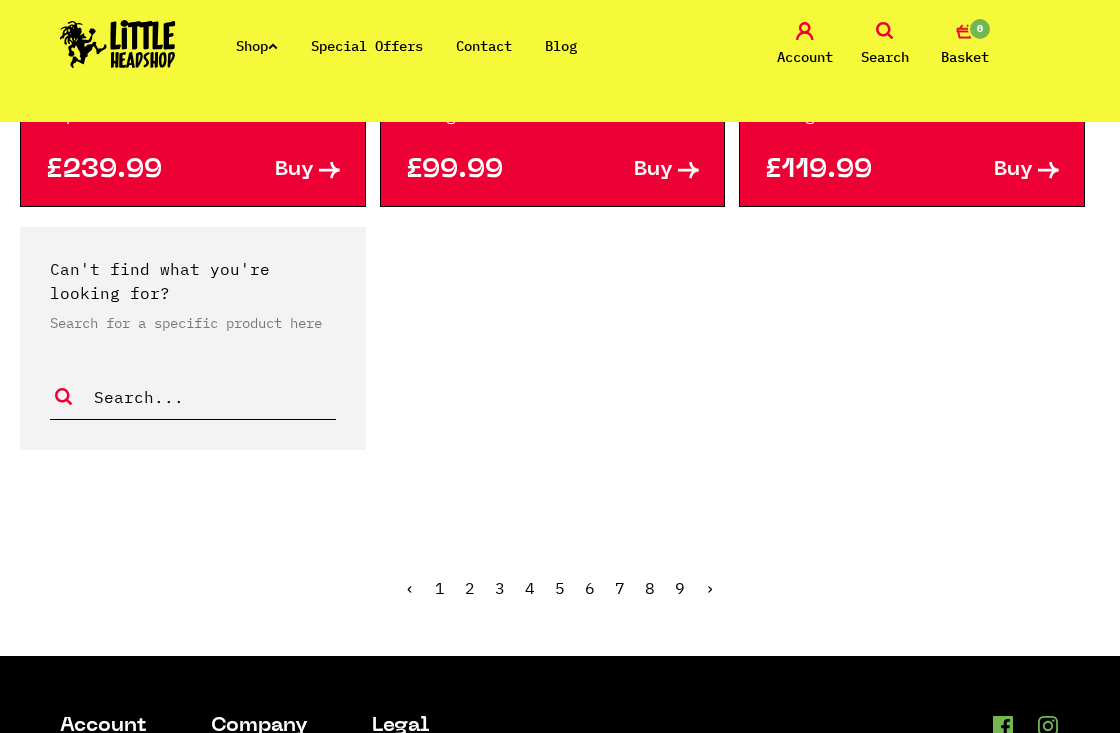click on "›" at bounding box center [710, 588] 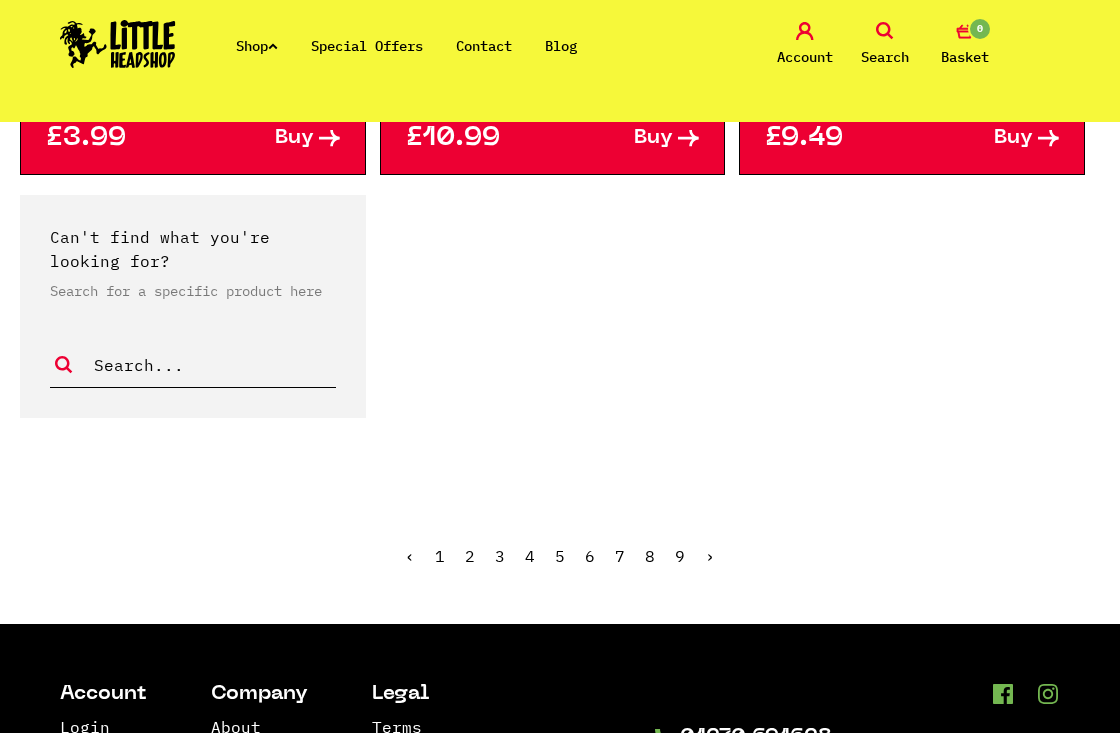 scroll, scrollTop: 4079, scrollLeft: 0, axis: vertical 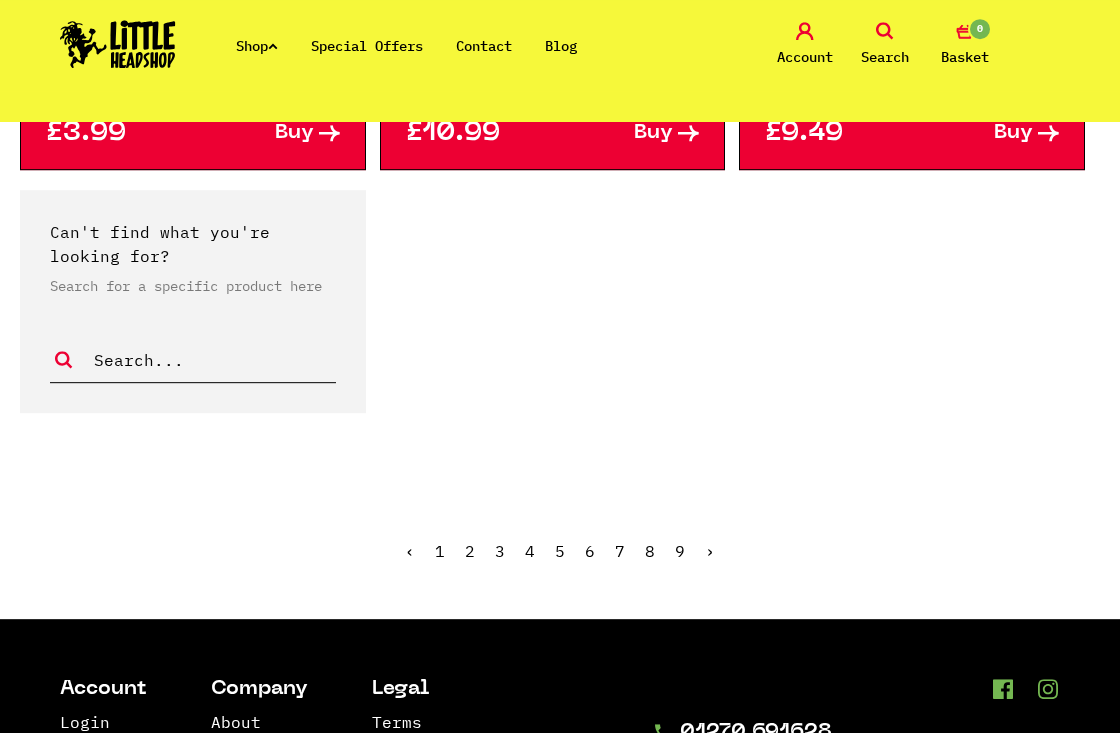 click on "›" at bounding box center (710, 551) 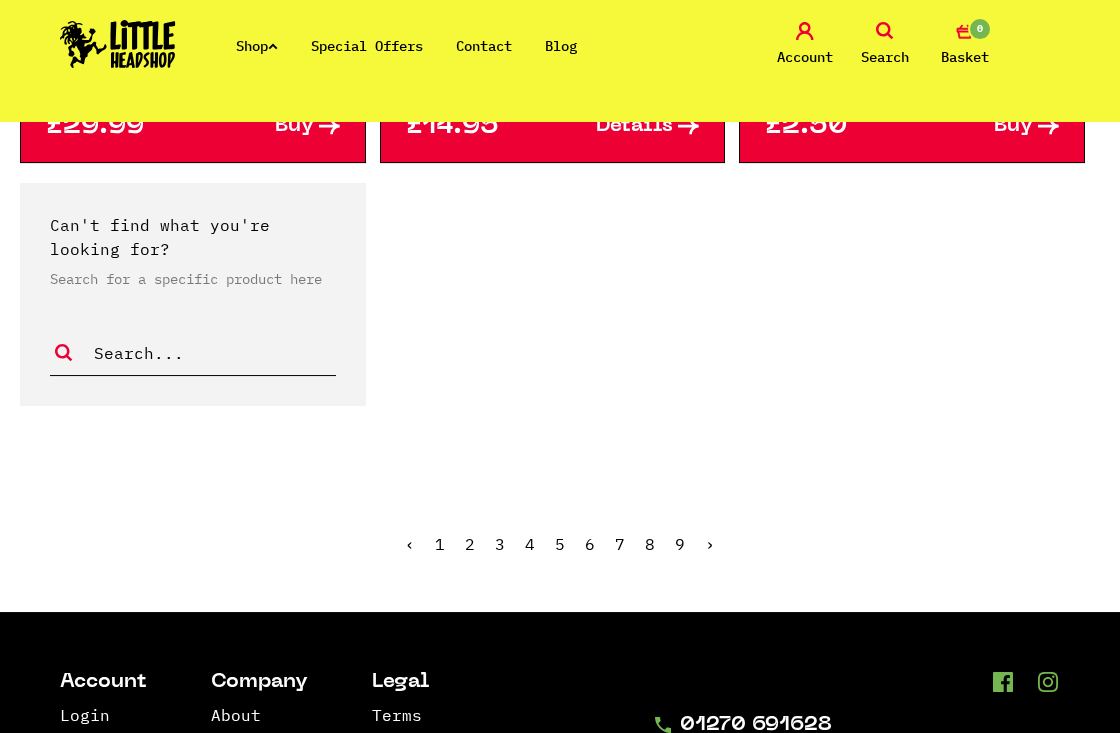 scroll, scrollTop: 4075, scrollLeft: 0, axis: vertical 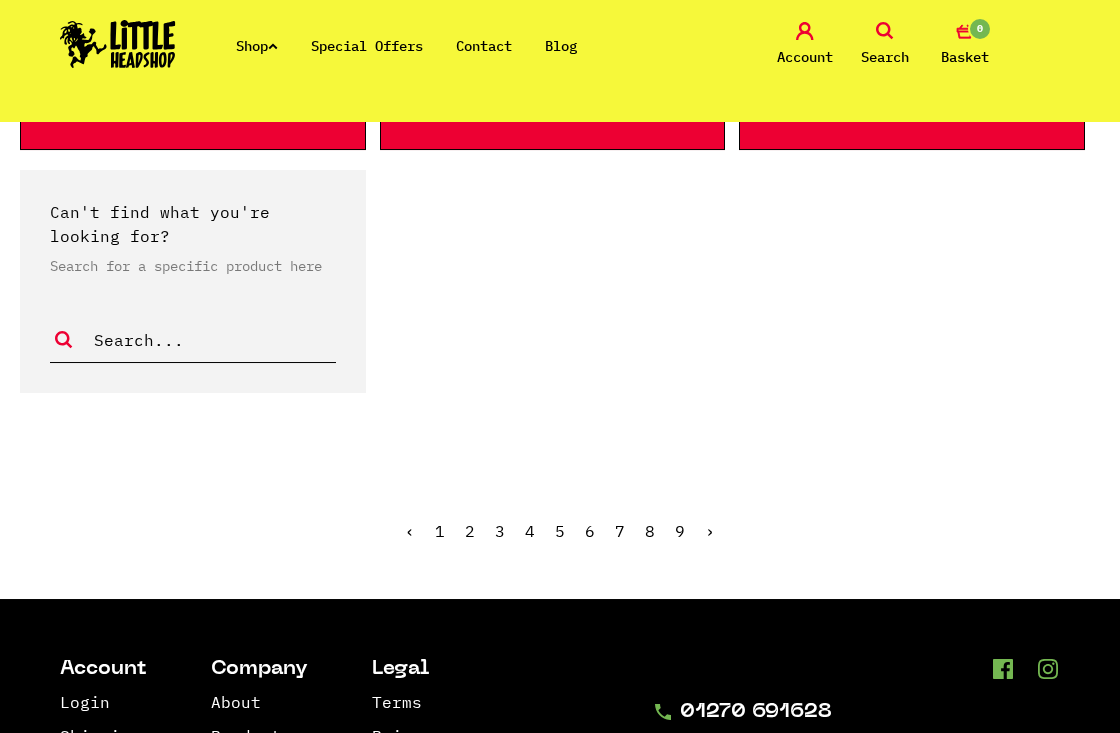 click on "›" at bounding box center [710, 531] 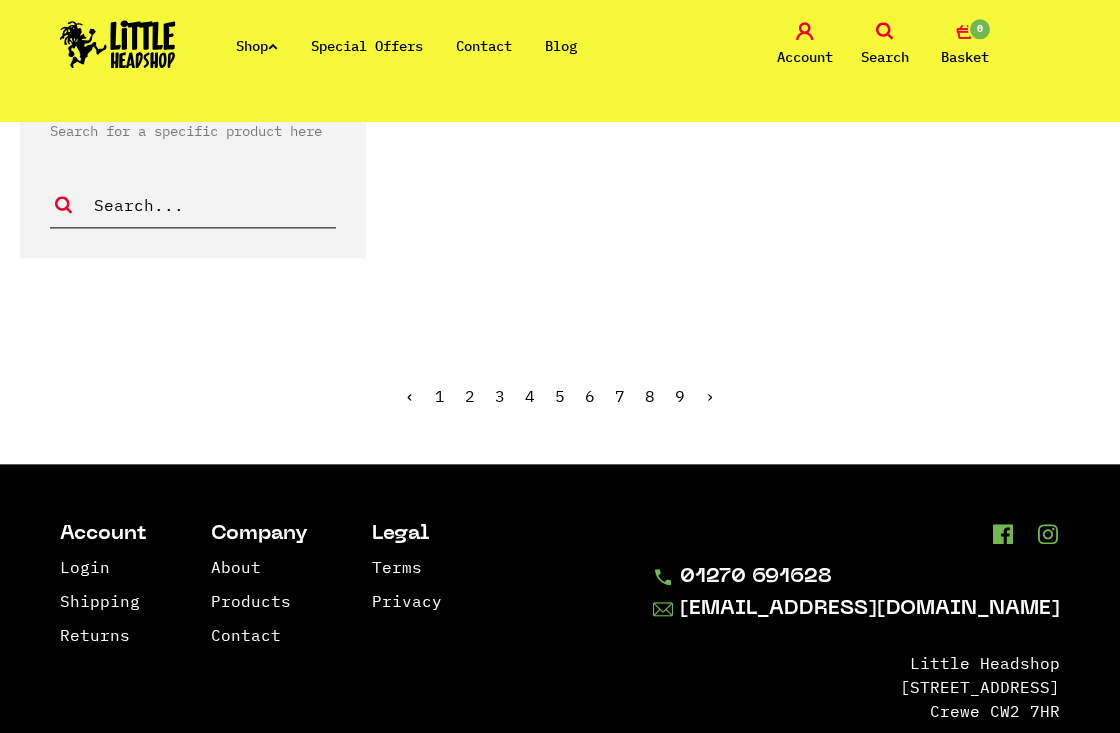 scroll, scrollTop: 4259, scrollLeft: 0, axis: vertical 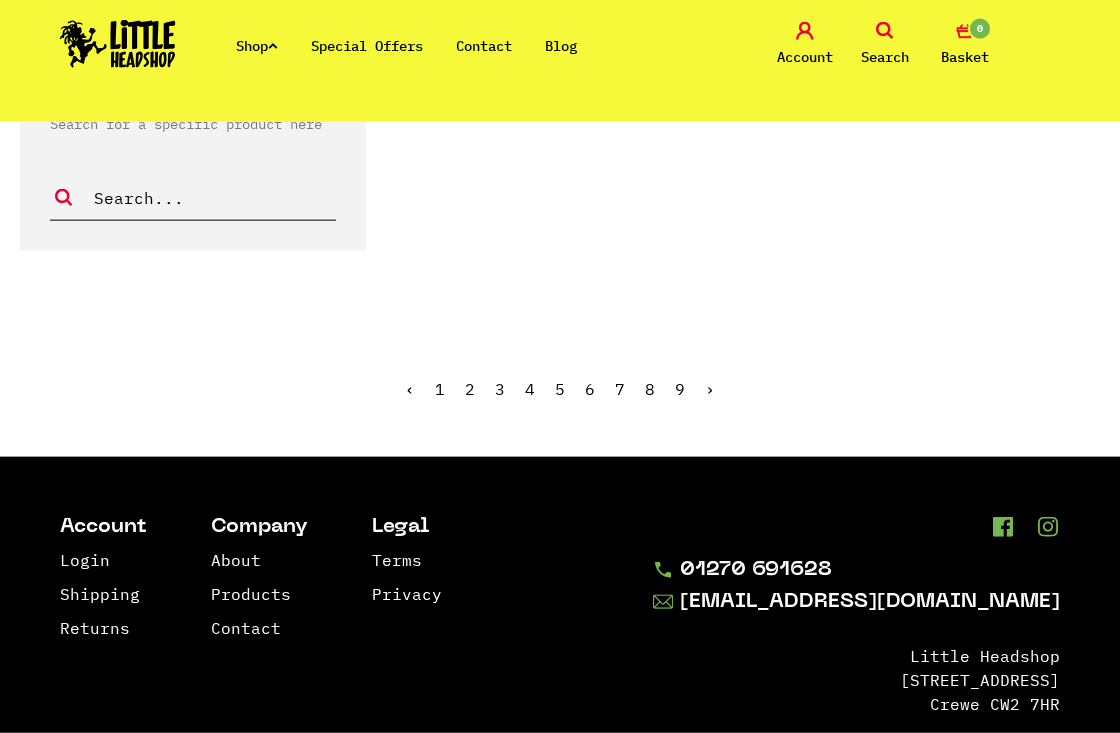 click on "›" at bounding box center [710, 389] 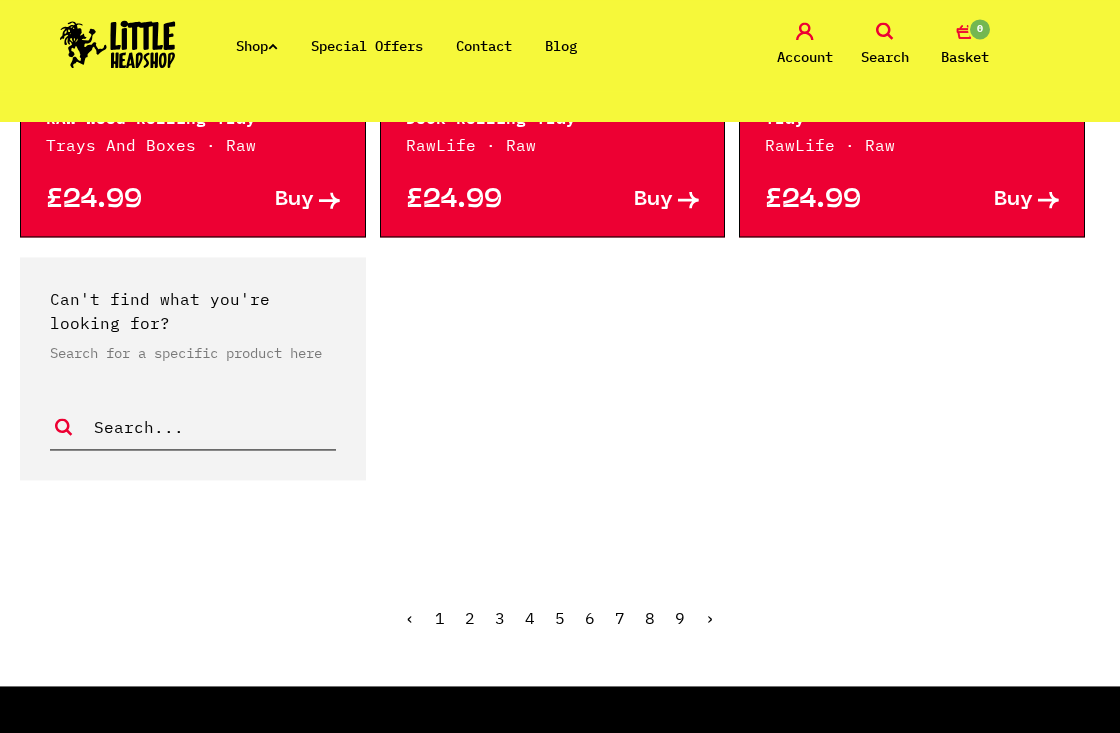 scroll, scrollTop: 4043, scrollLeft: 0, axis: vertical 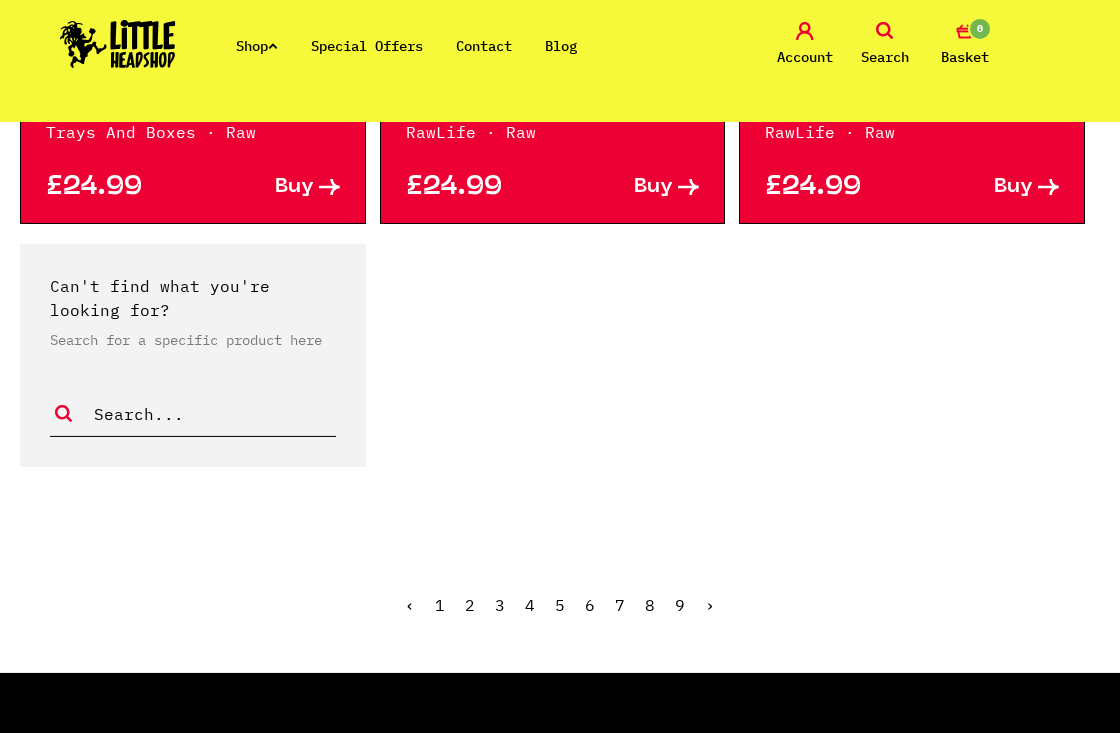 click on "›" at bounding box center (710, 605) 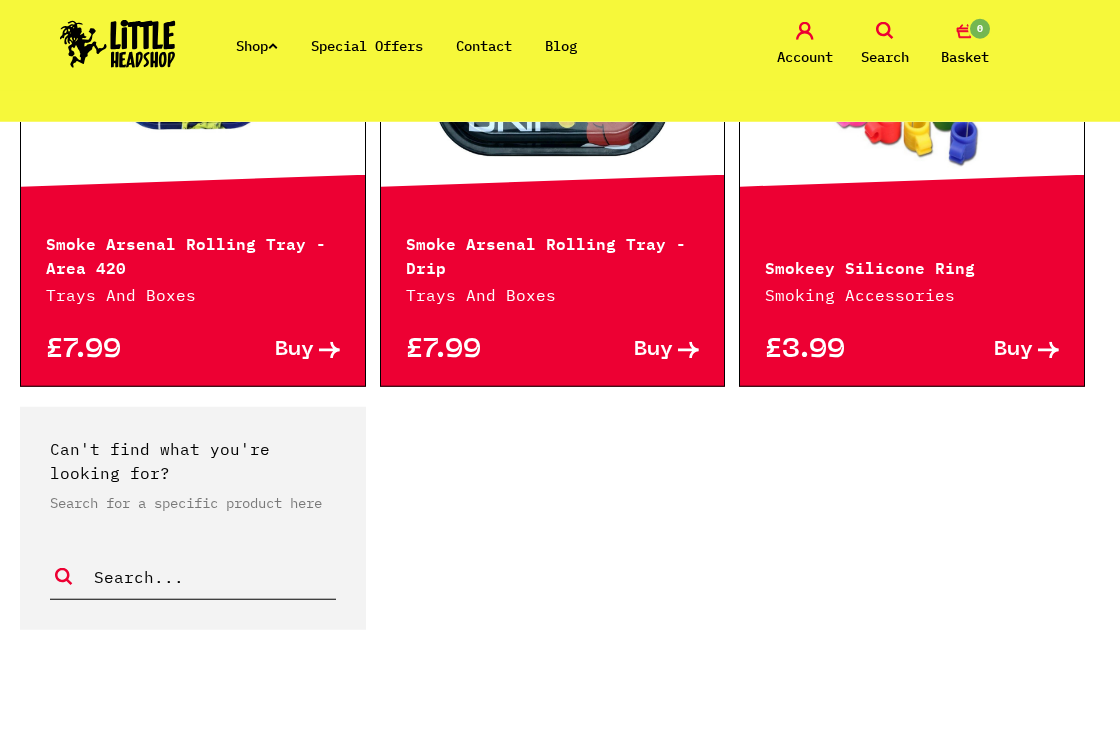 scroll, scrollTop: 4065, scrollLeft: 0, axis: vertical 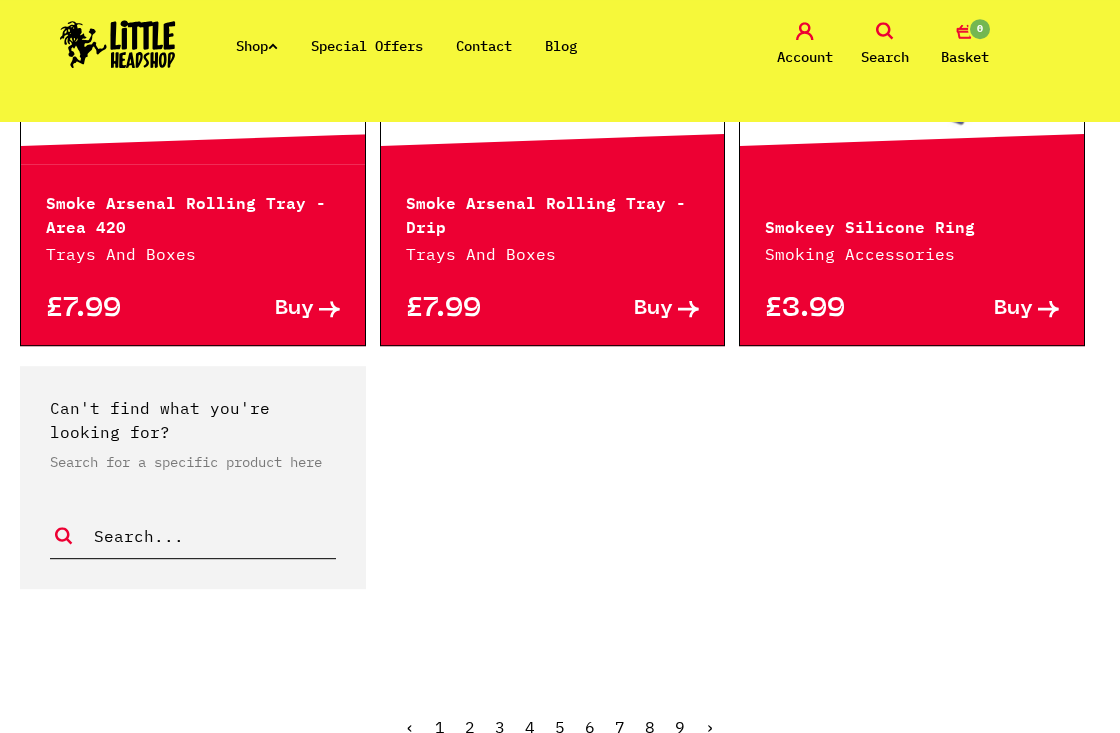 click on "›" at bounding box center (710, 727) 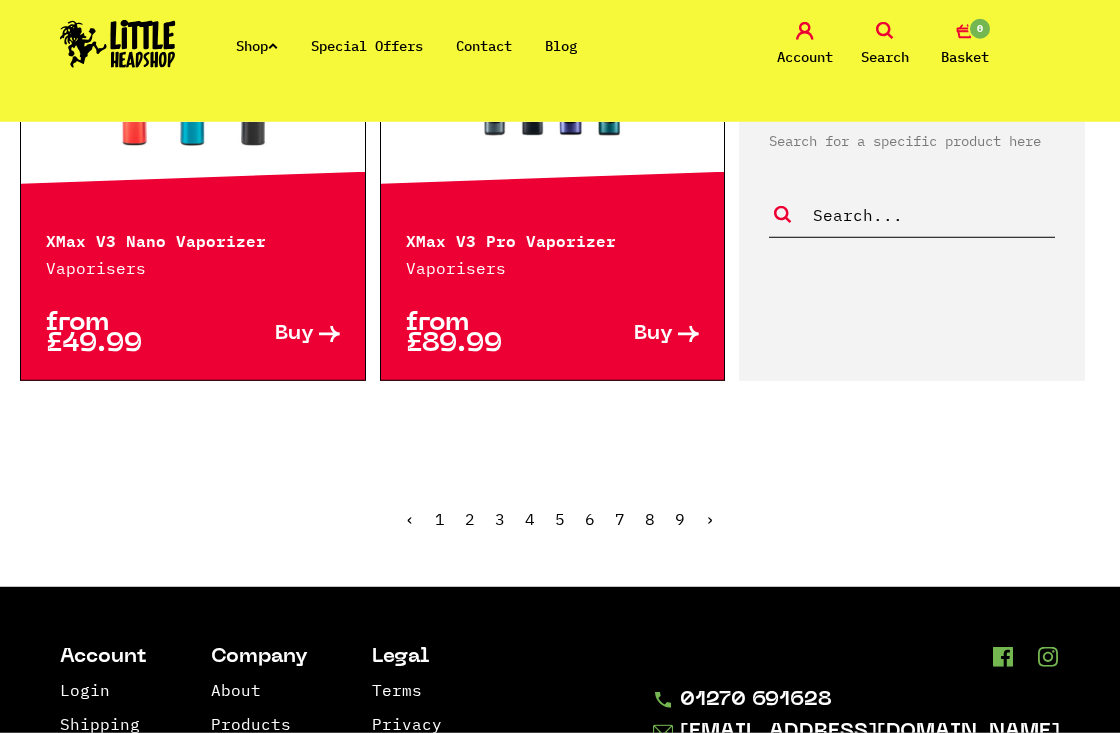 scroll, scrollTop: 2968, scrollLeft: 0, axis: vertical 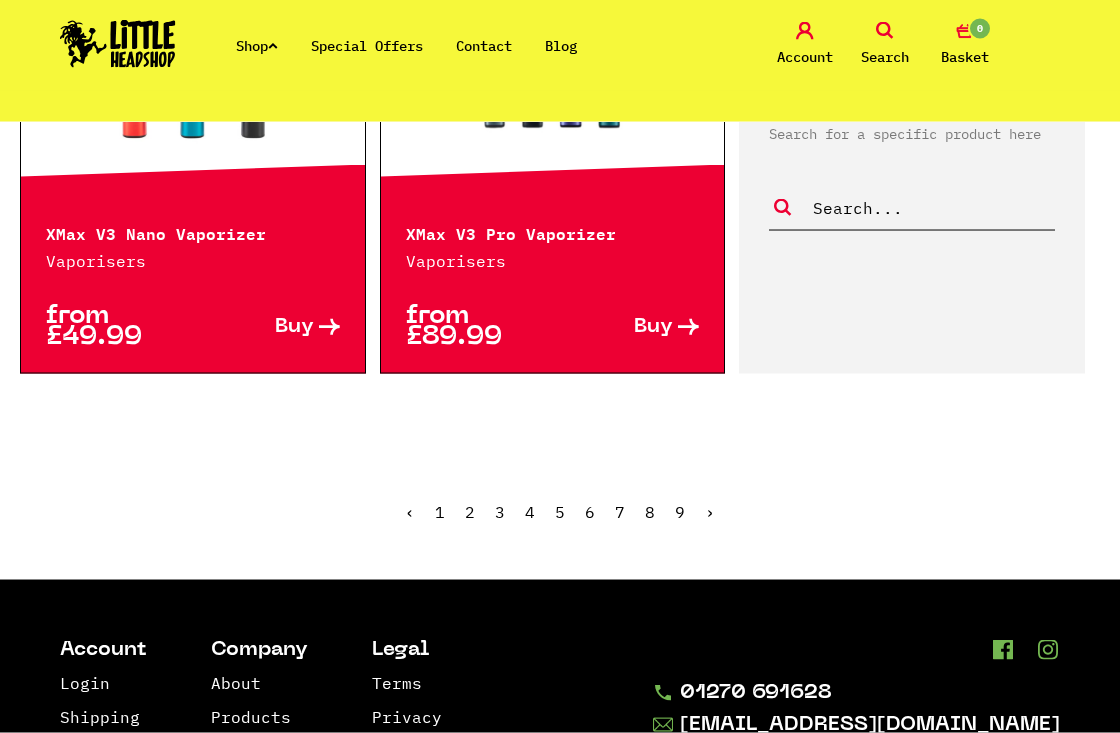 click on "‹
1
2
3
4
5
6
7
8
9
›" at bounding box center [560, 527] 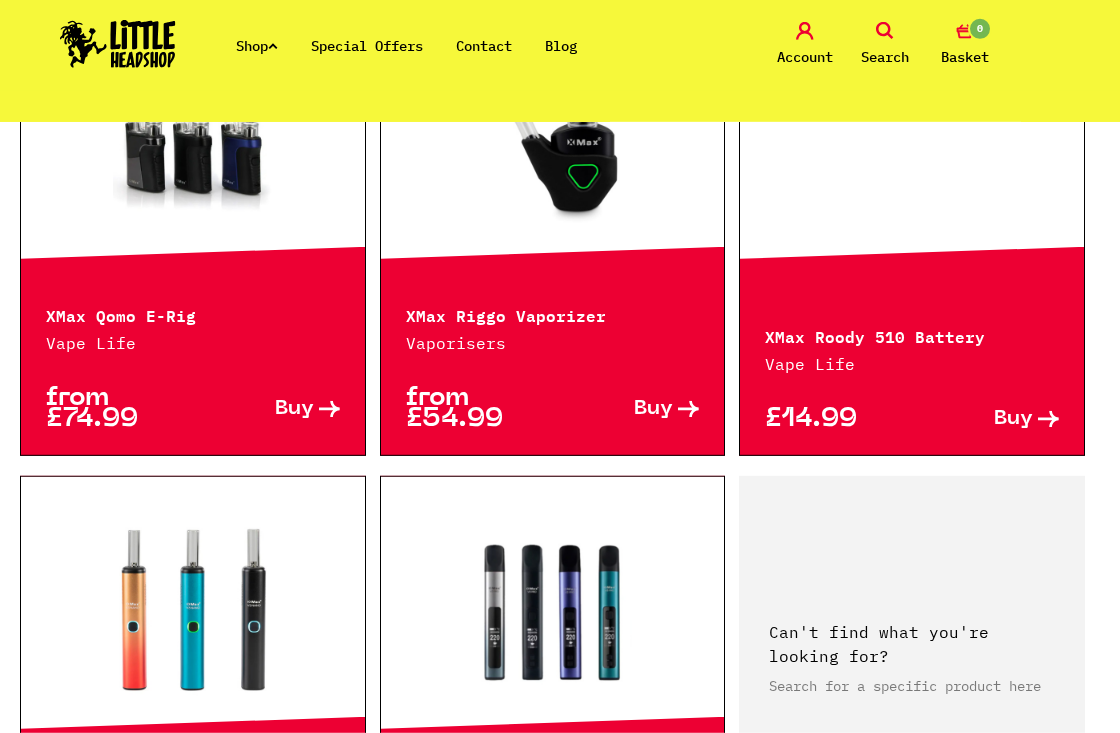 scroll, scrollTop: 2388, scrollLeft: 0, axis: vertical 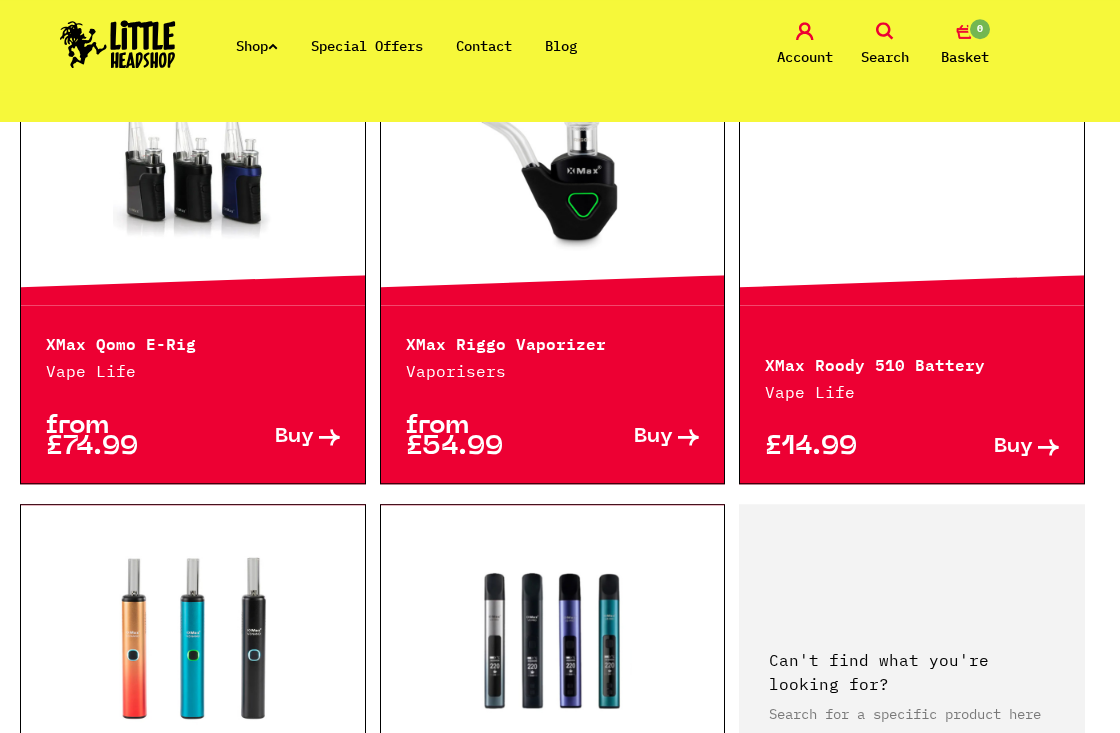 click on "Shop
Special Offers
Contact
Blog
Account
Search
0
Basket" at bounding box center [560, 45] 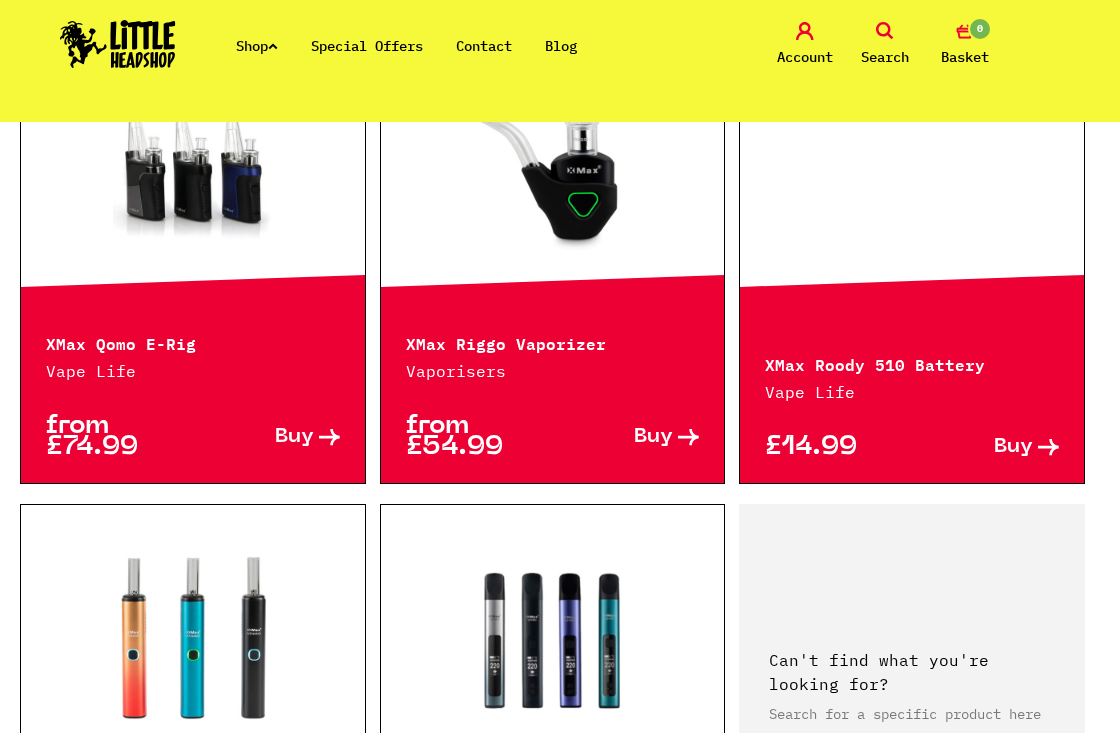 click on "Special Offers" at bounding box center (367, 46) 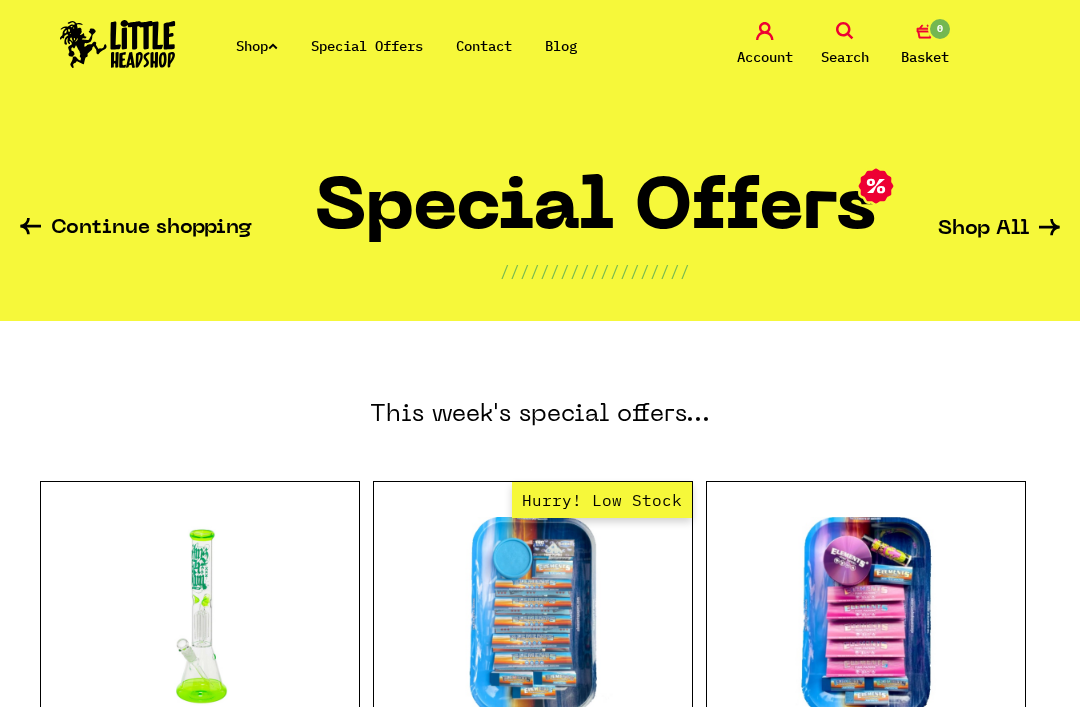 scroll, scrollTop: 0, scrollLeft: 0, axis: both 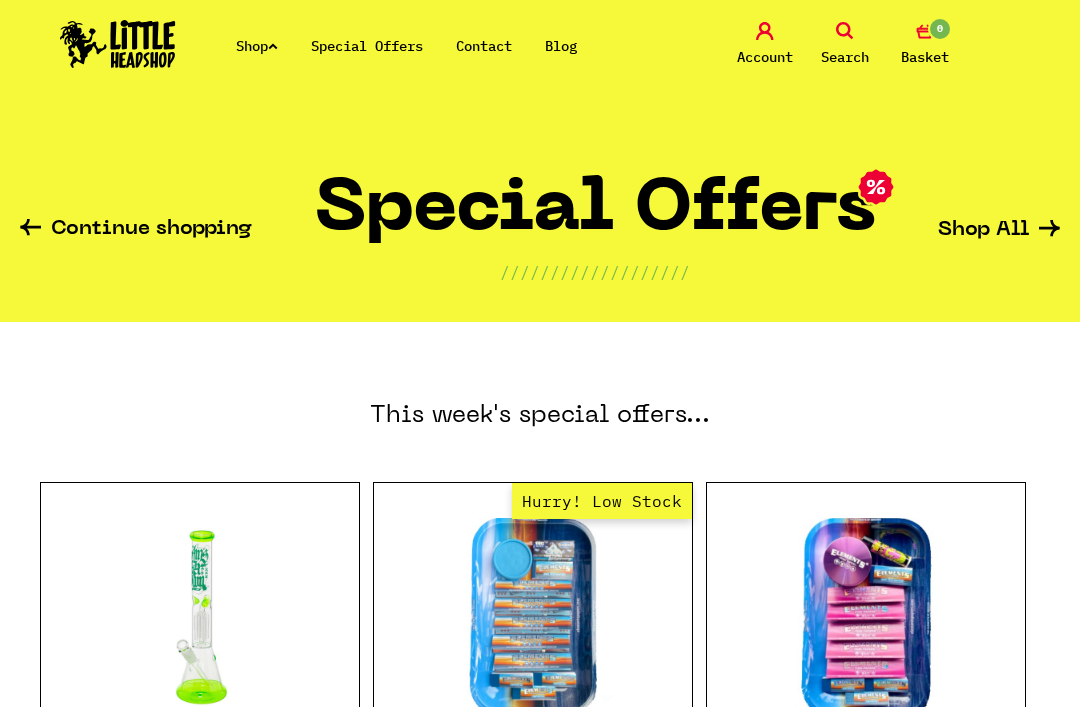 click on "Shop" at bounding box center (257, 46) 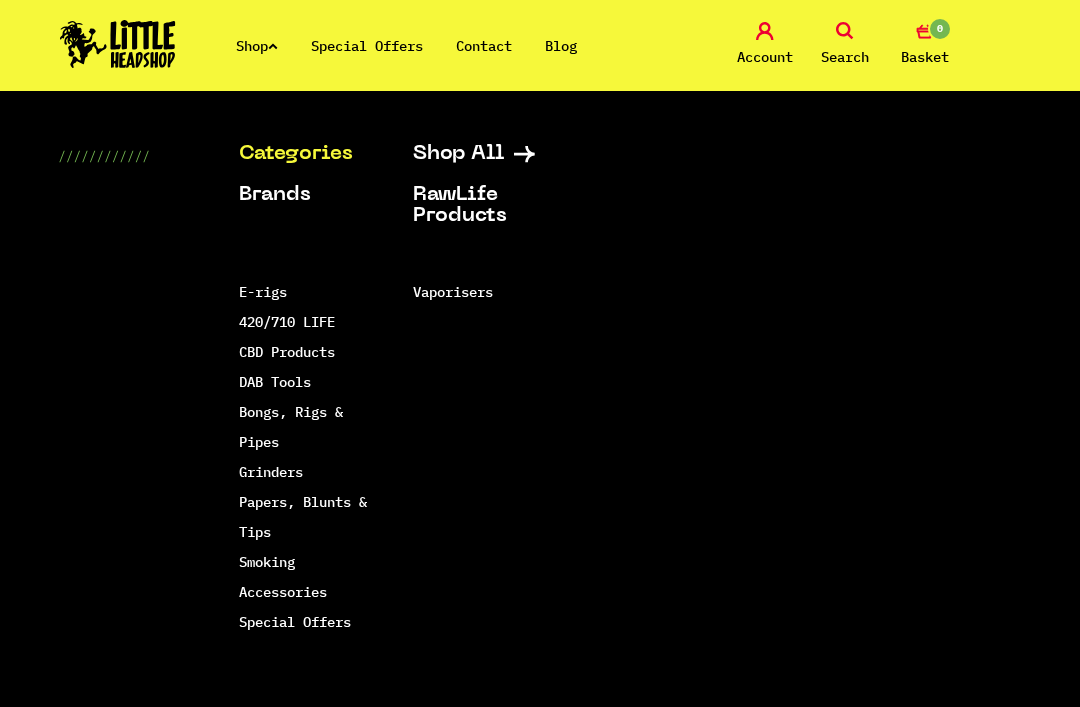 click on "Grinders" at bounding box center (271, 472) 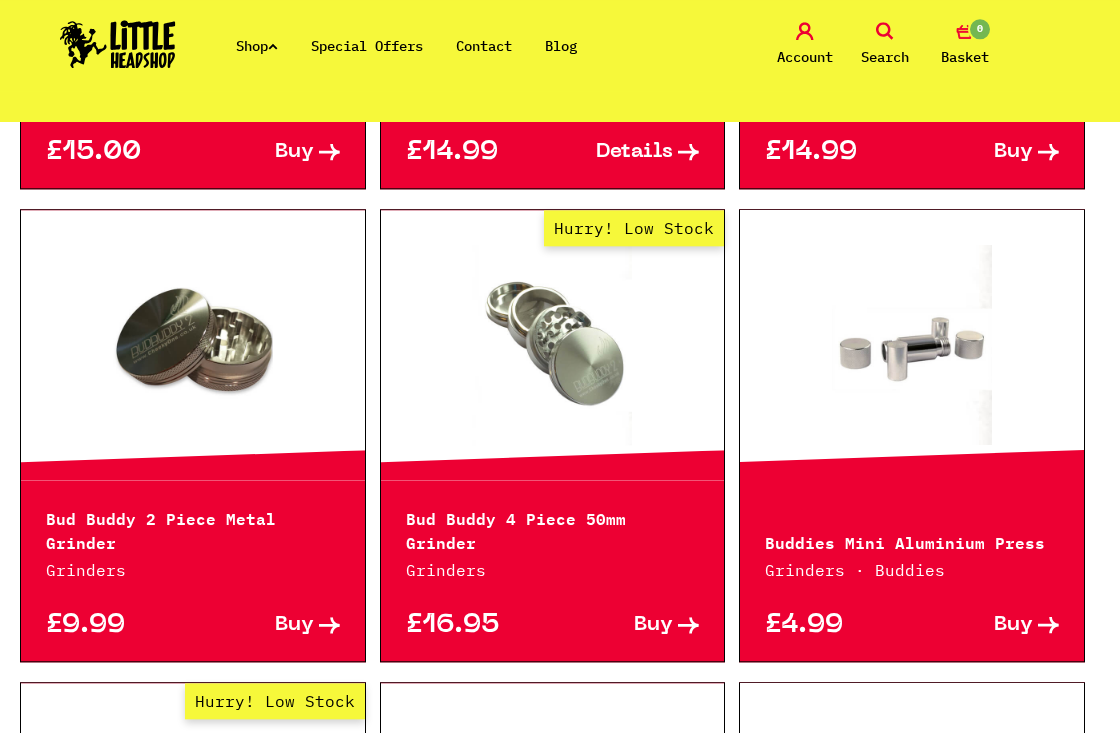 scroll, scrollTop: 1535, scrollLeft: 0, axis: vertical 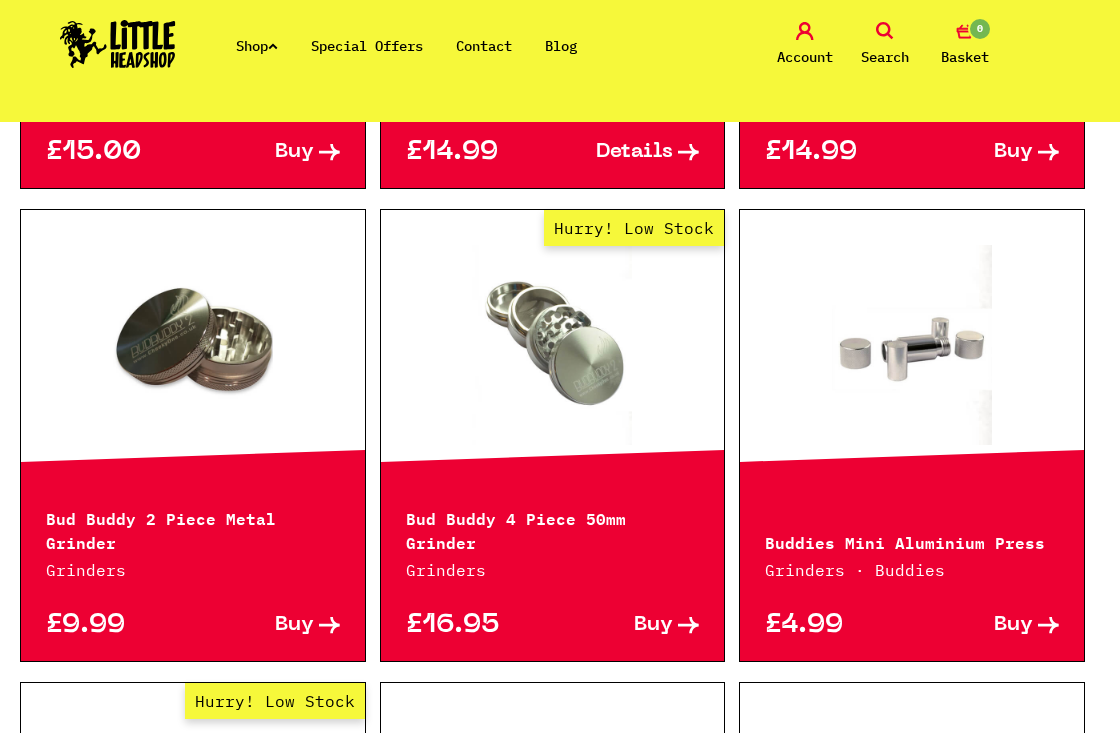 click at bounding box center (193, 345) 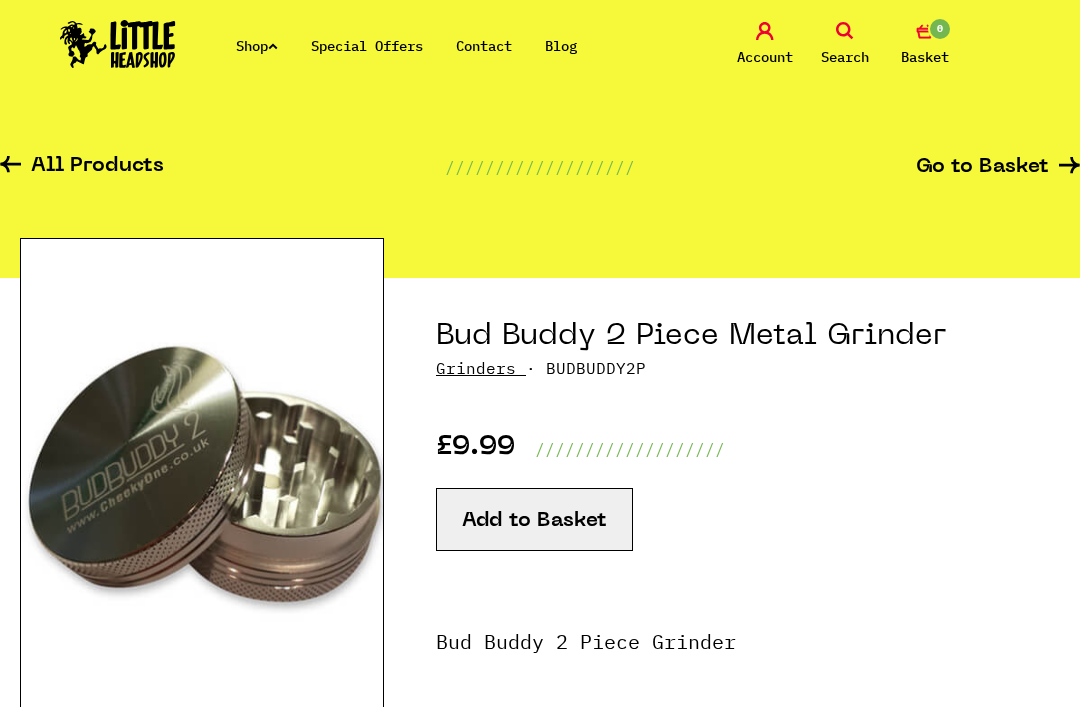 scroll, scrollTop: 0, scrollLeft: 0, axis: both 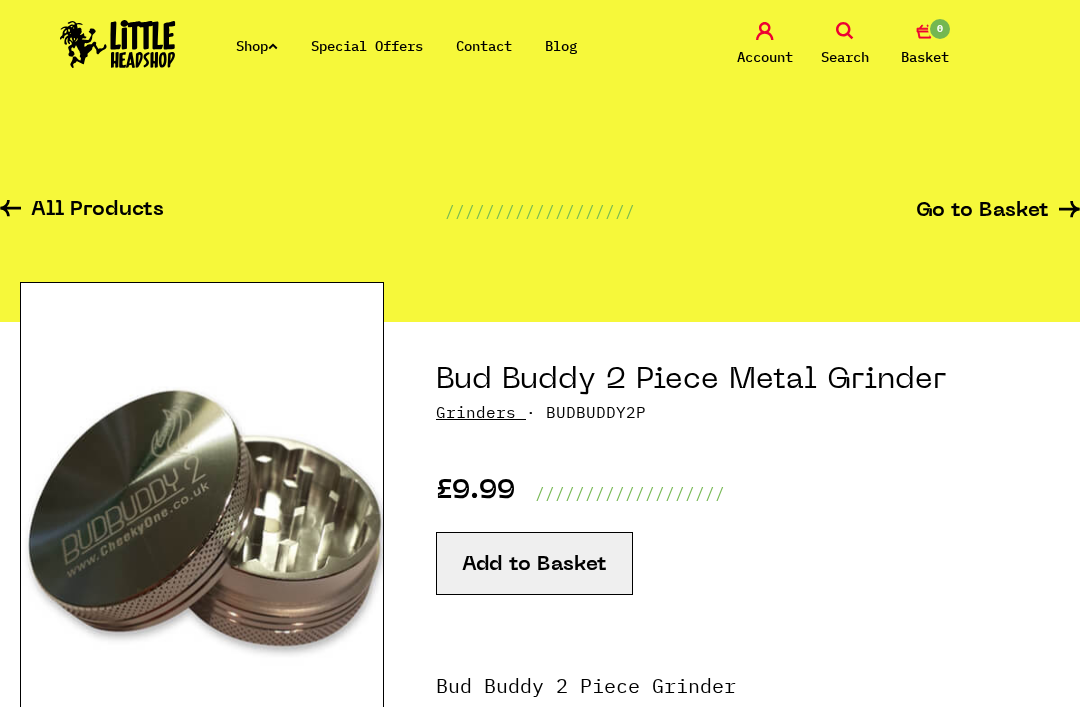 click on "Shop" at bounding box center [257, 46] 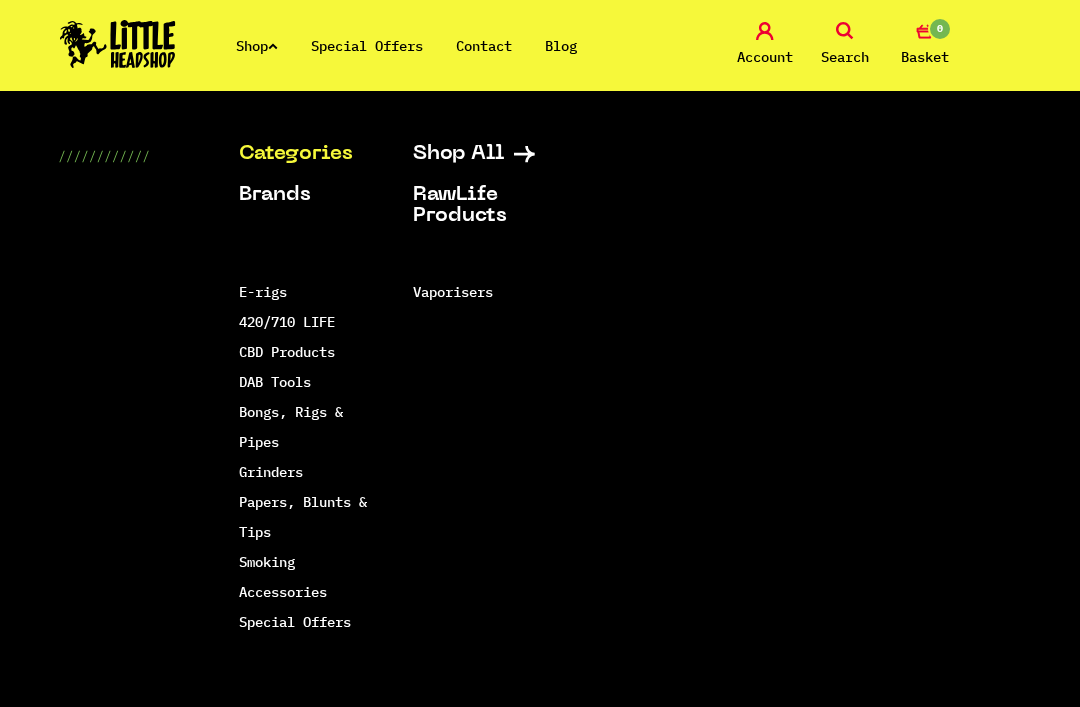 click on "Papers, Blunts & Tips" at bounding box center [303, 517] 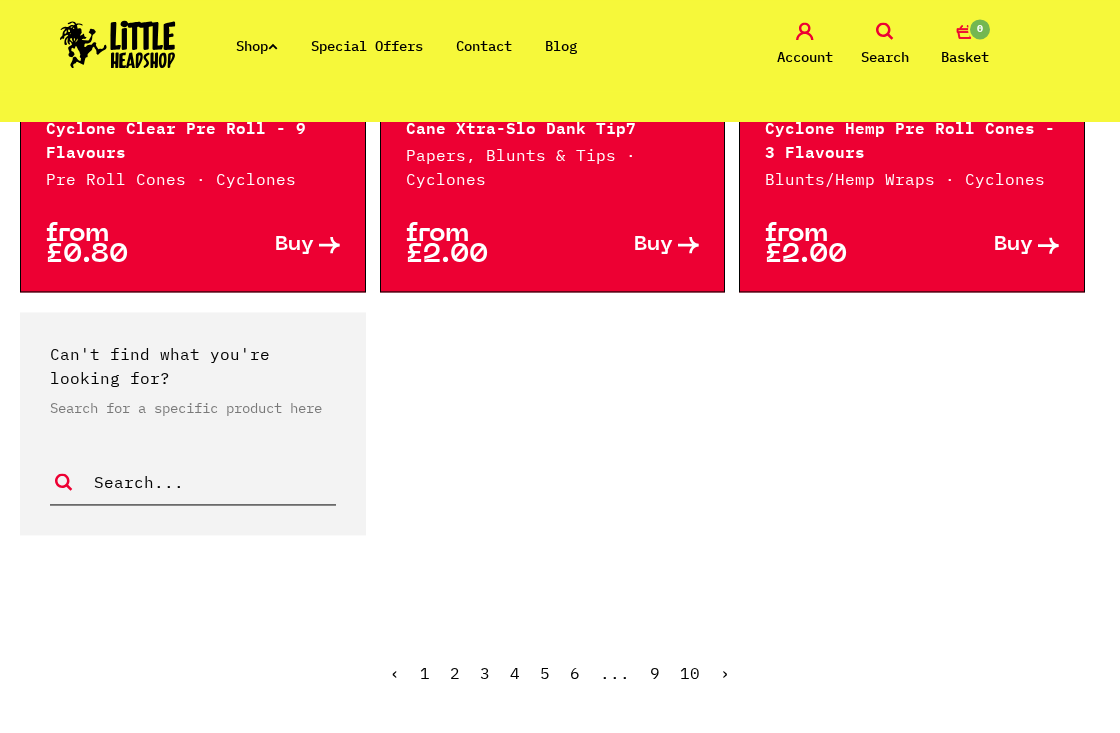 scroll, scrollTop: 4044, scrollLeft: 0, axis: vertical 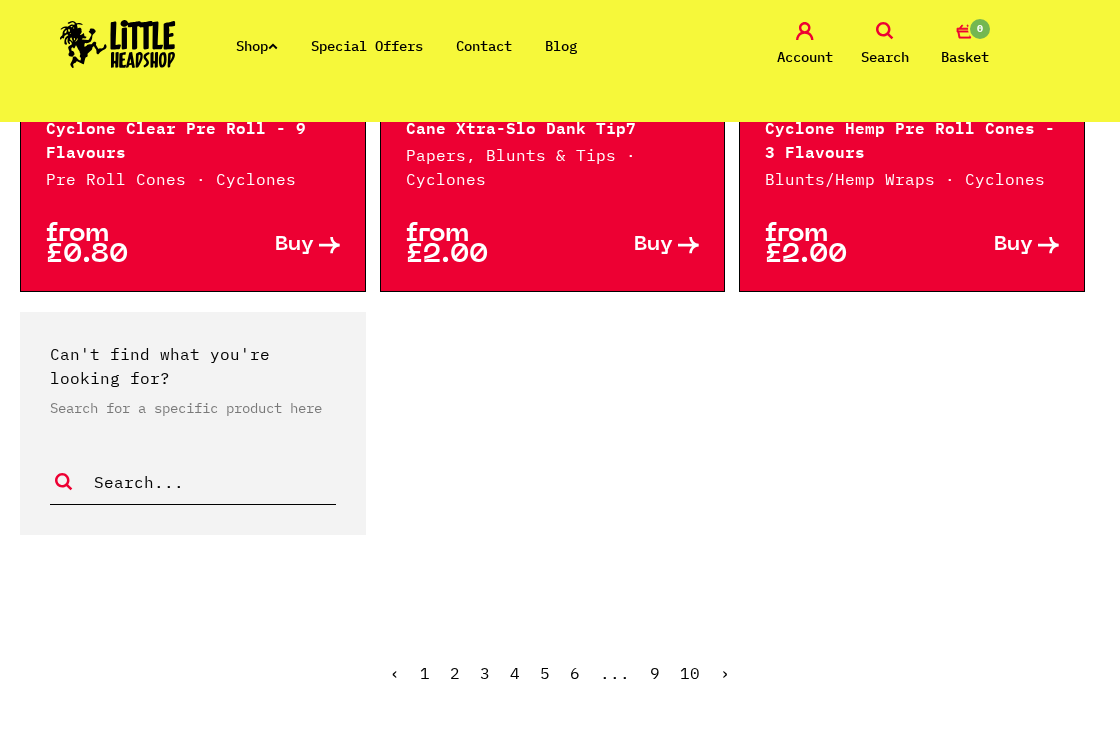 click on "›" at bounding box center (725, 673) 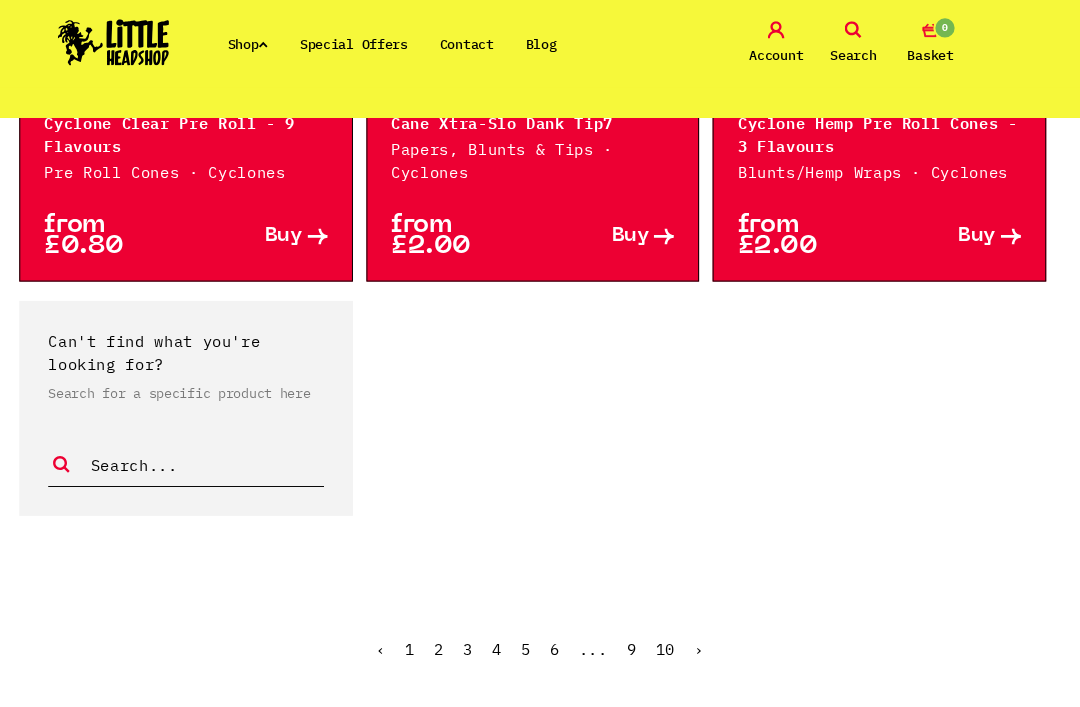 scroll, scrollTop: 4077, scrollLeft: 0, axis: vertical 